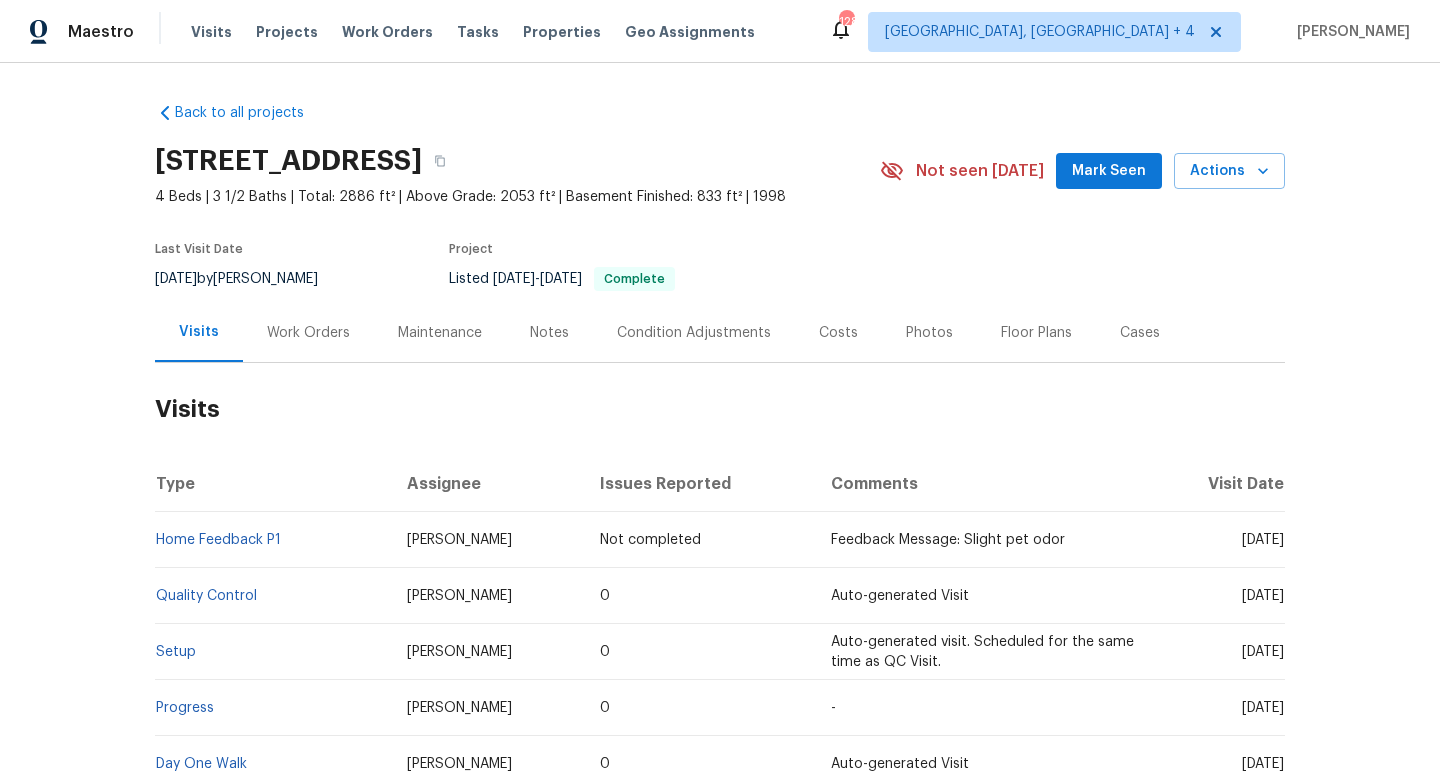 scroll, scrollTop: 0, scrollLeft: 0, axis: both 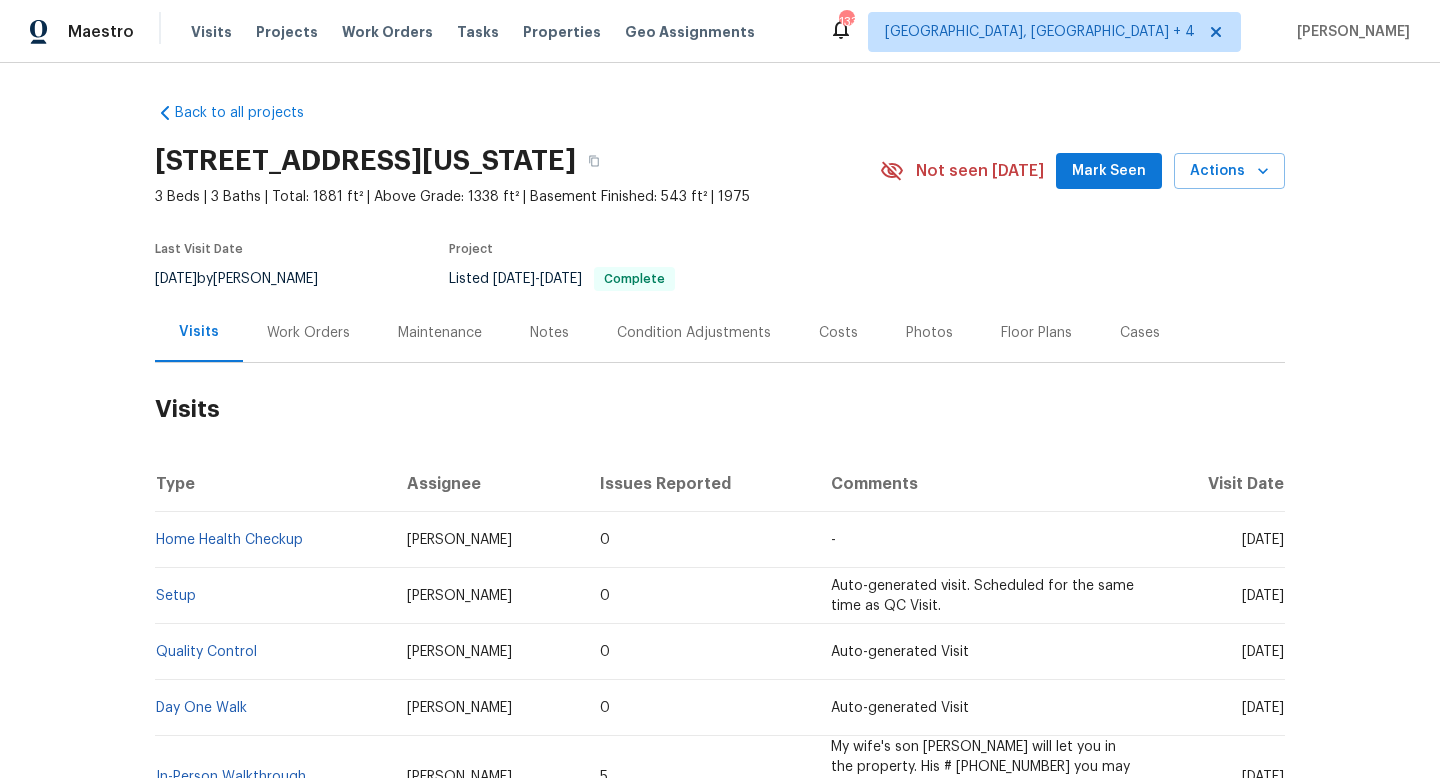 click on "Work Orders" at bounding box center [308, 333] 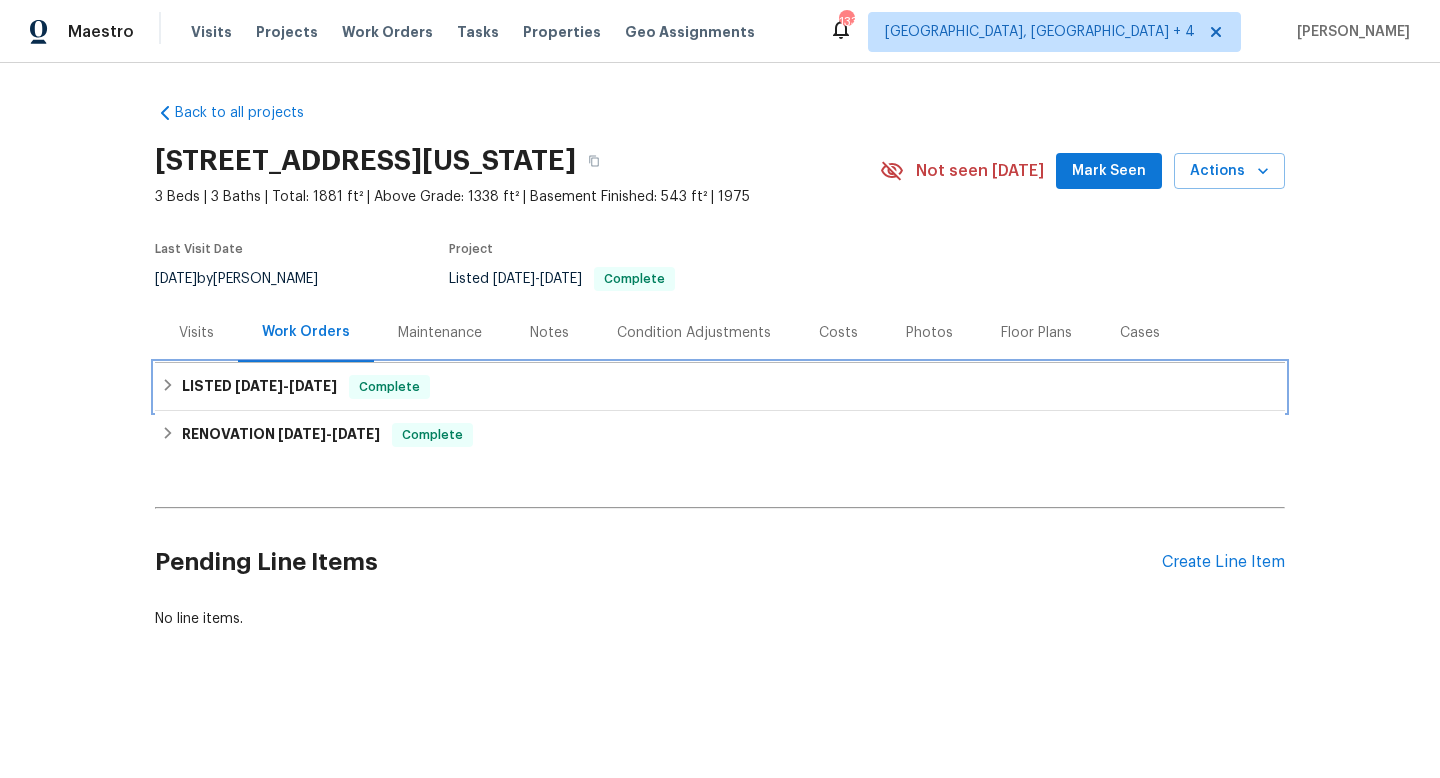 click on "LISTED   5/17/25  -  5/19/25 Complete" at bounding box center [720, 387] 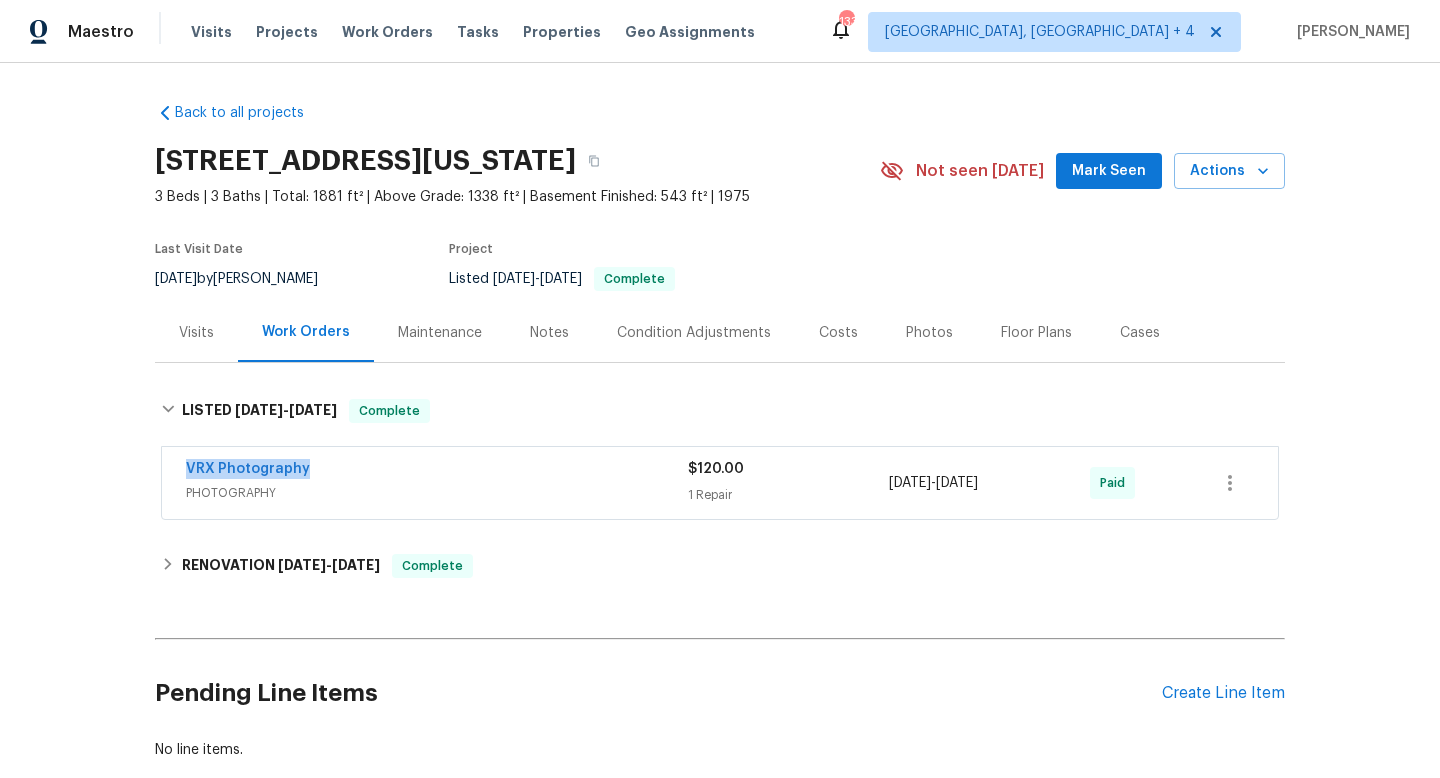 drag, startPoint x: 355, startPoint y: 474, endPoint x: 155, endPoint y: 471, distance: 200.02249 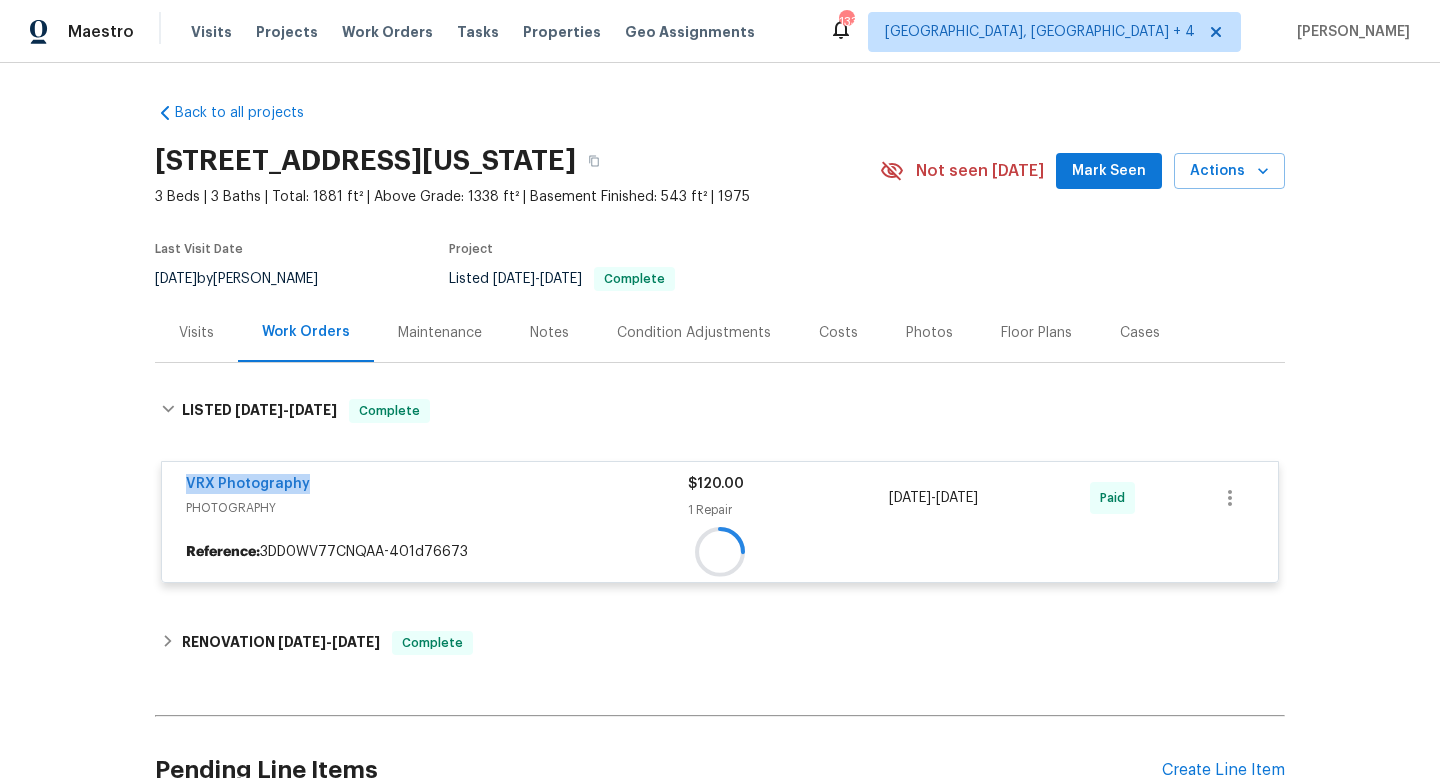 copy on "1 Repair 5/17/2025  -  5/19/2025" 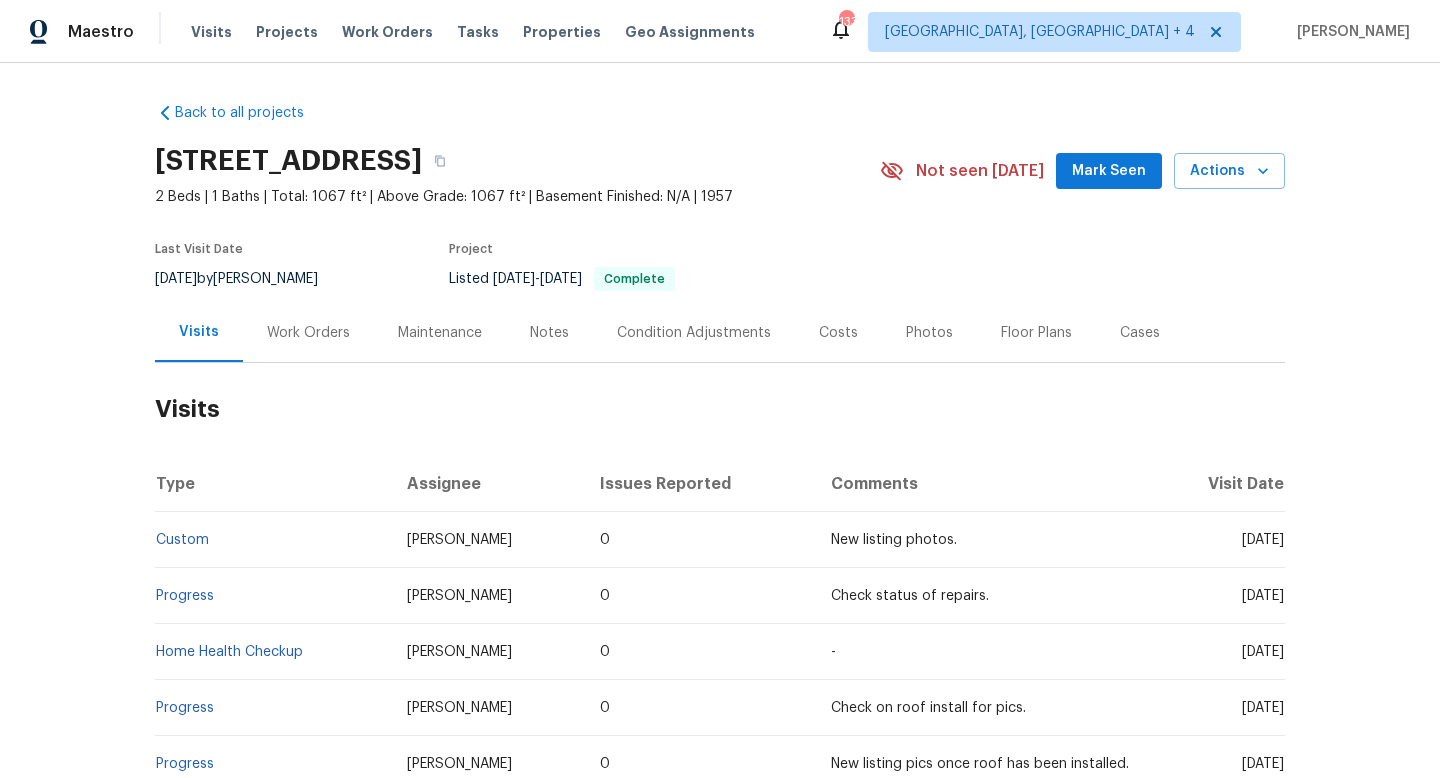 scroll, scrollTop: 0, scrollLeft: 0, axis: both 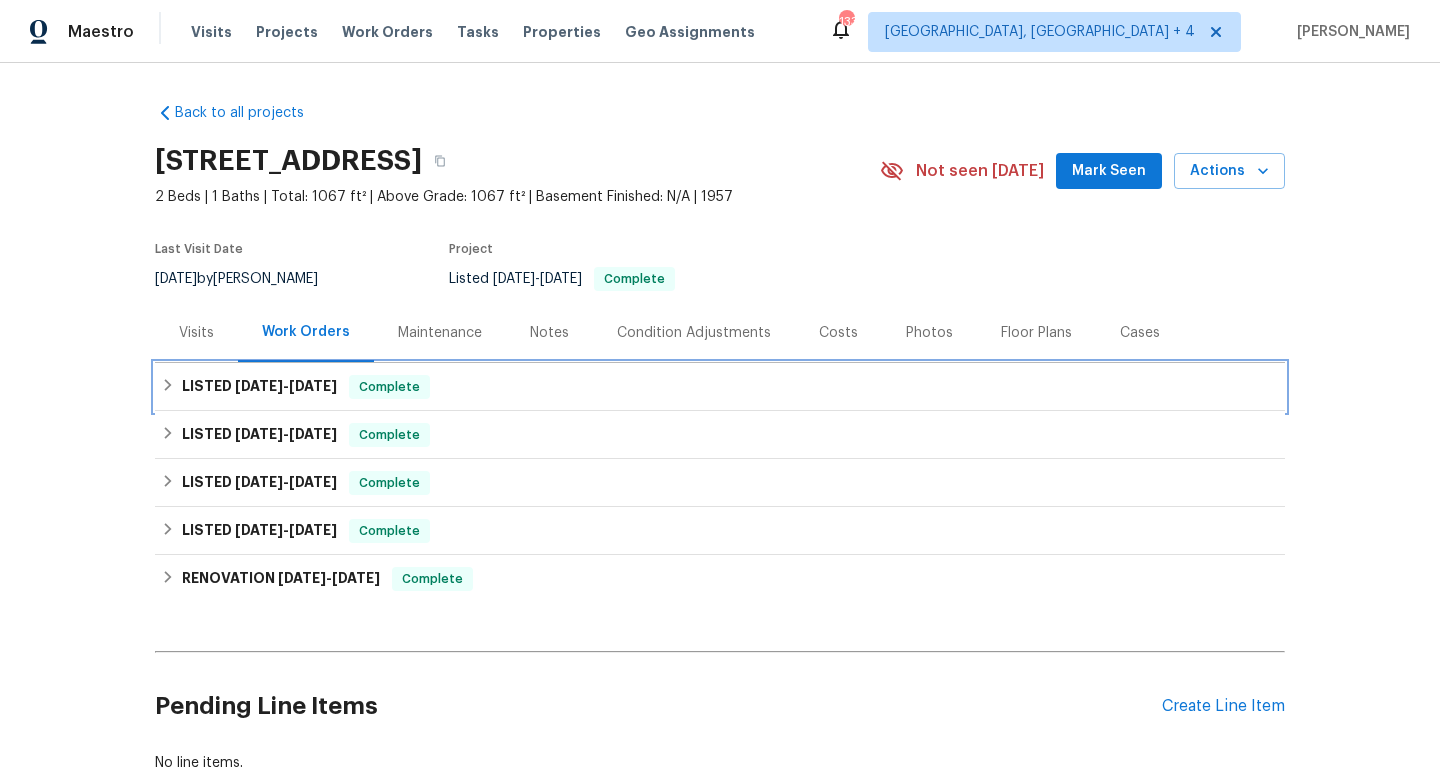 click on "Complete" at bounding box center [389, 387] 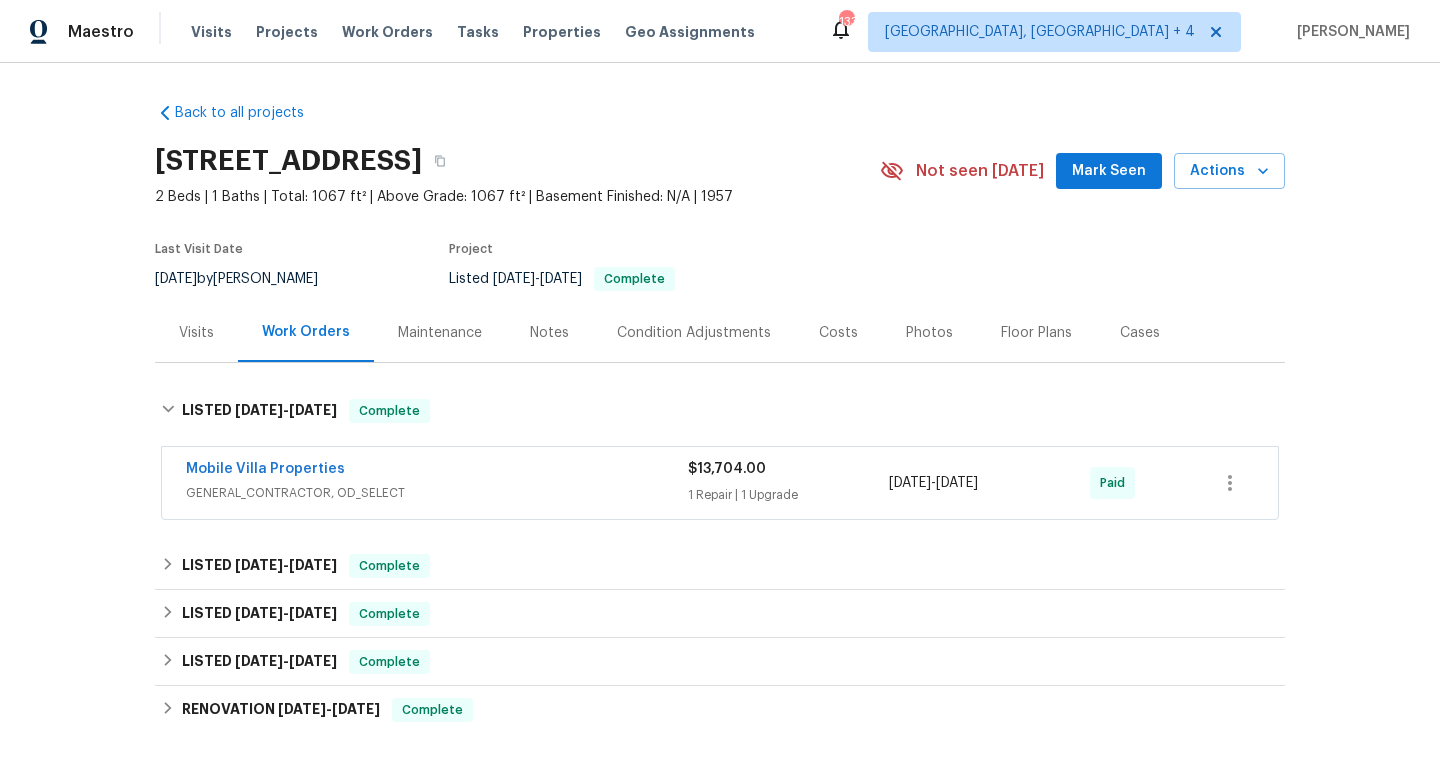 click on "GENERAL_CONTRACTOR, OD_SELECT" at bounding box center (437, 493) 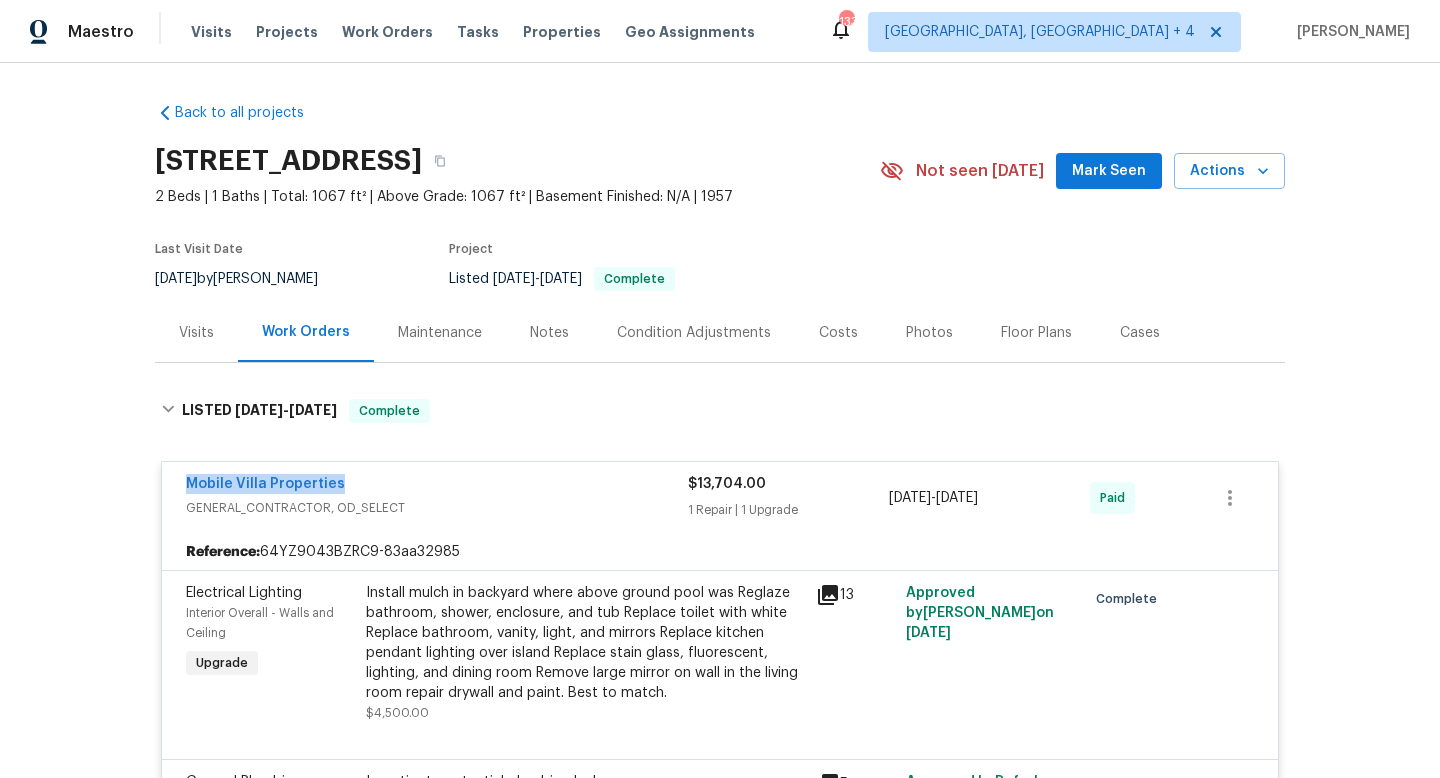 drag, startPoint x: 352, startPoint y: 489, endPoint x: 171, endPoint y: 489, distance: 181 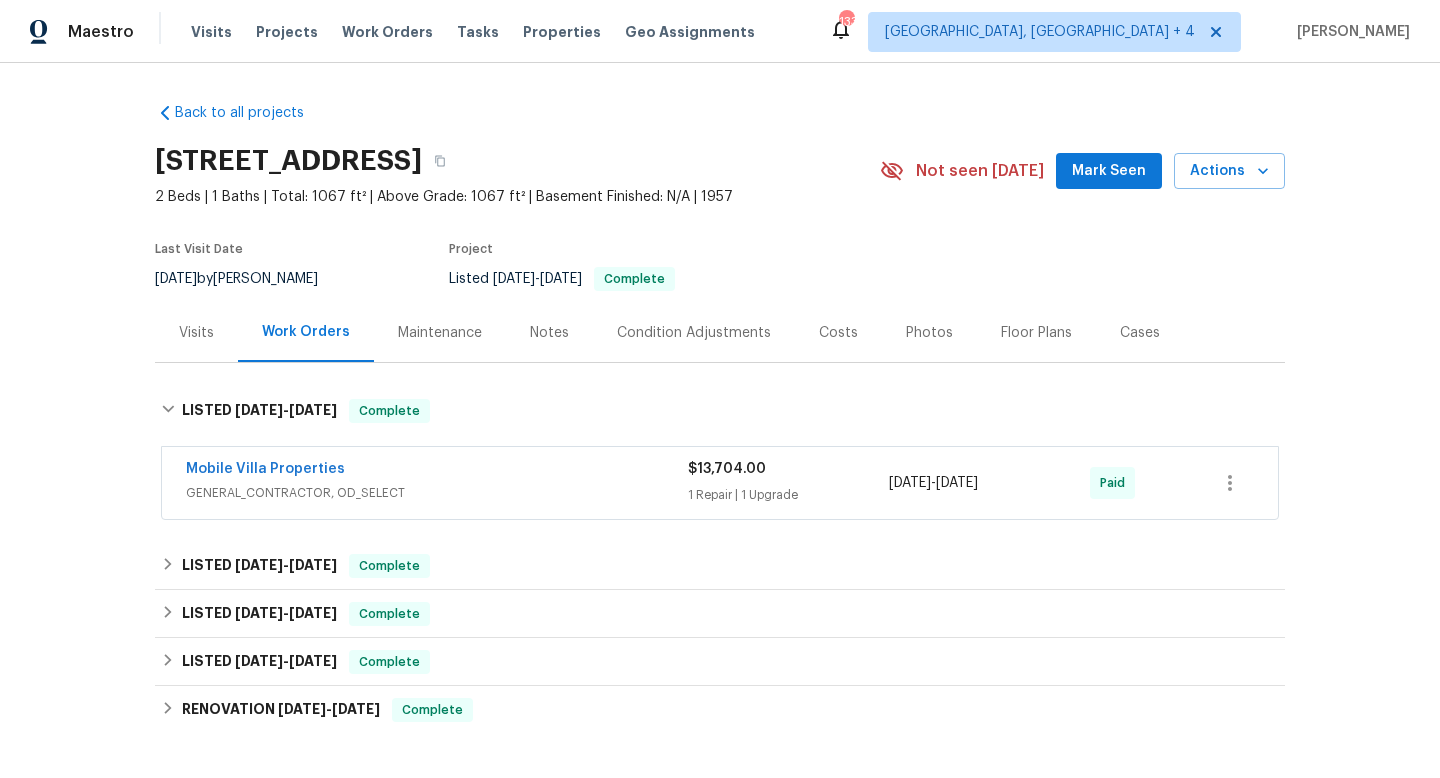 click on "Visits" at bounding box center [196, 332] 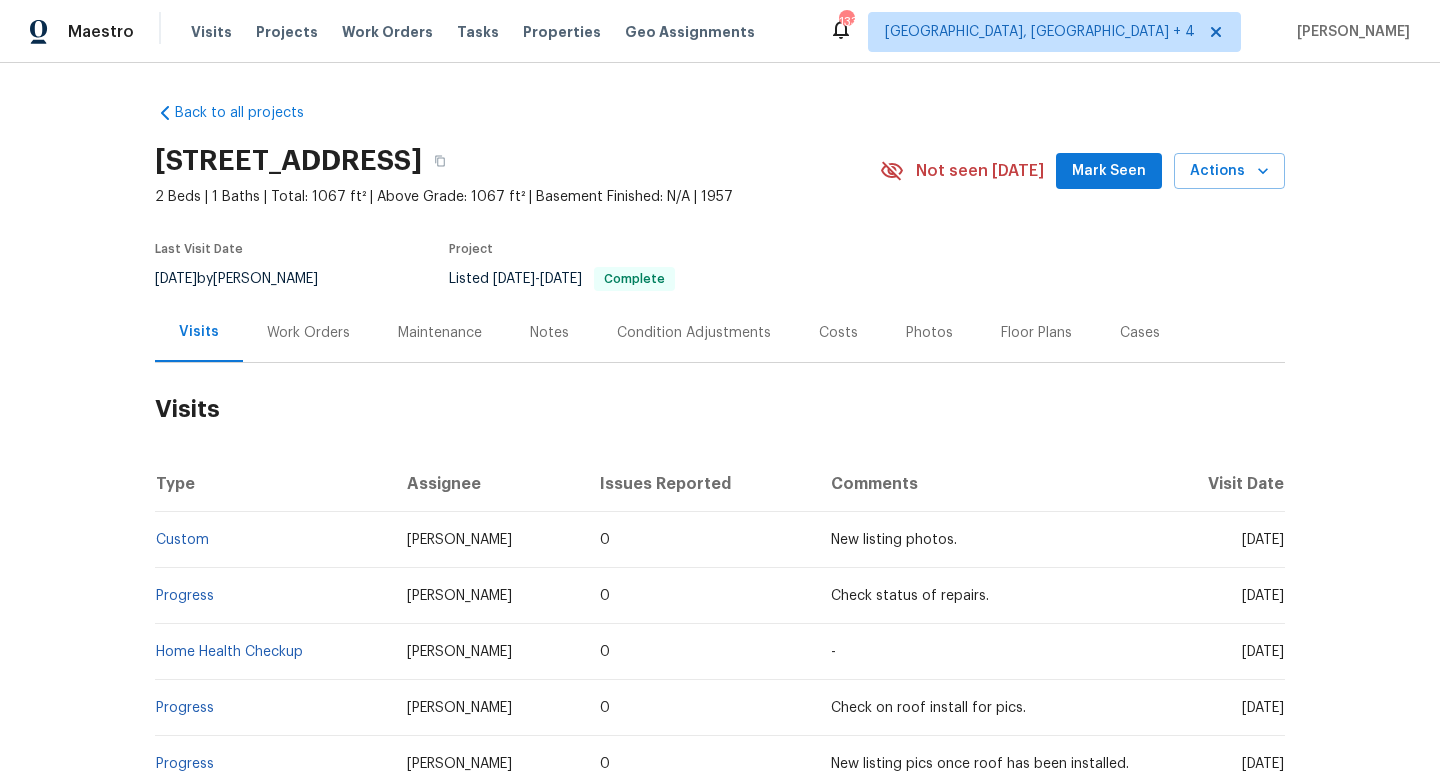 scroll, scrollTop: 54, scrollLeft: 0, axis: vertical 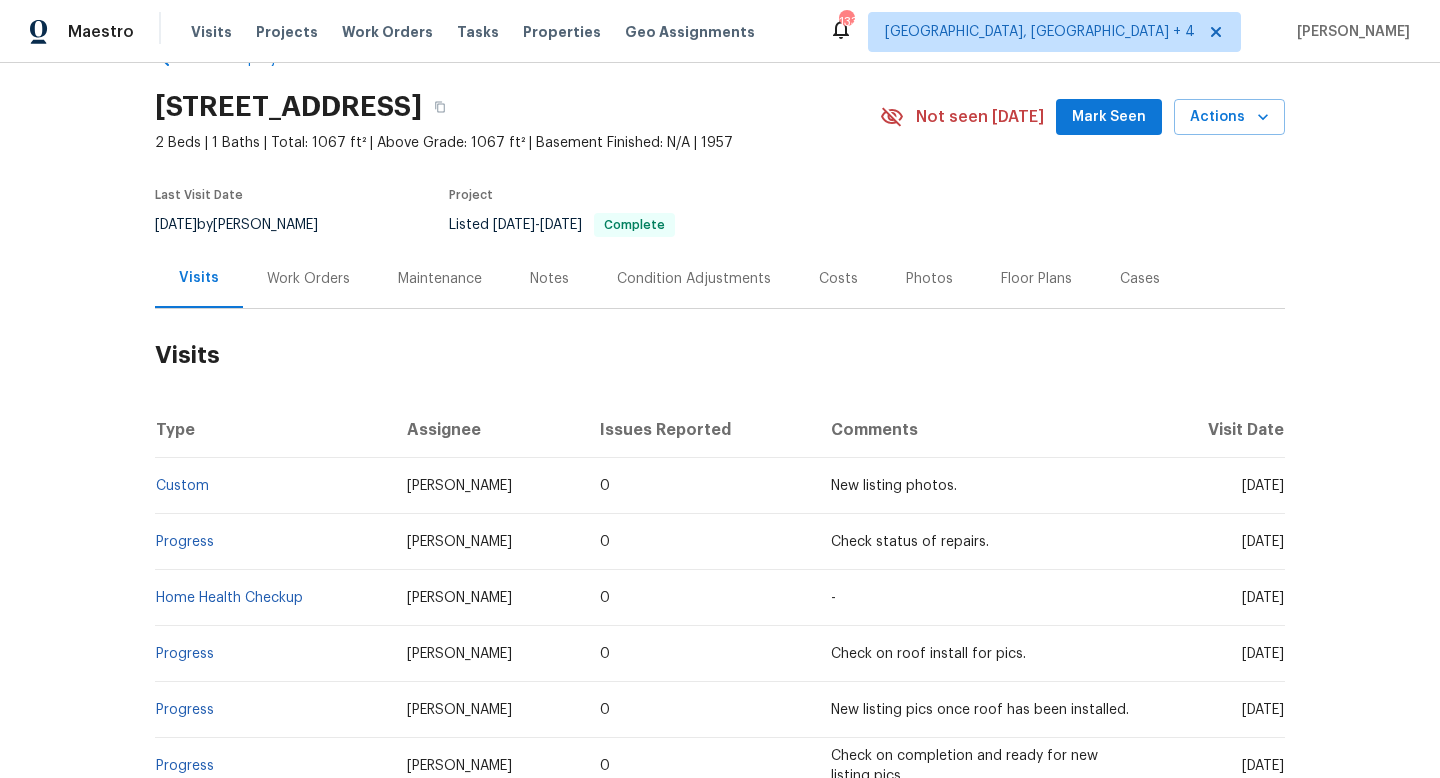 click on "New listing photos." at bounding box center (984, 486) 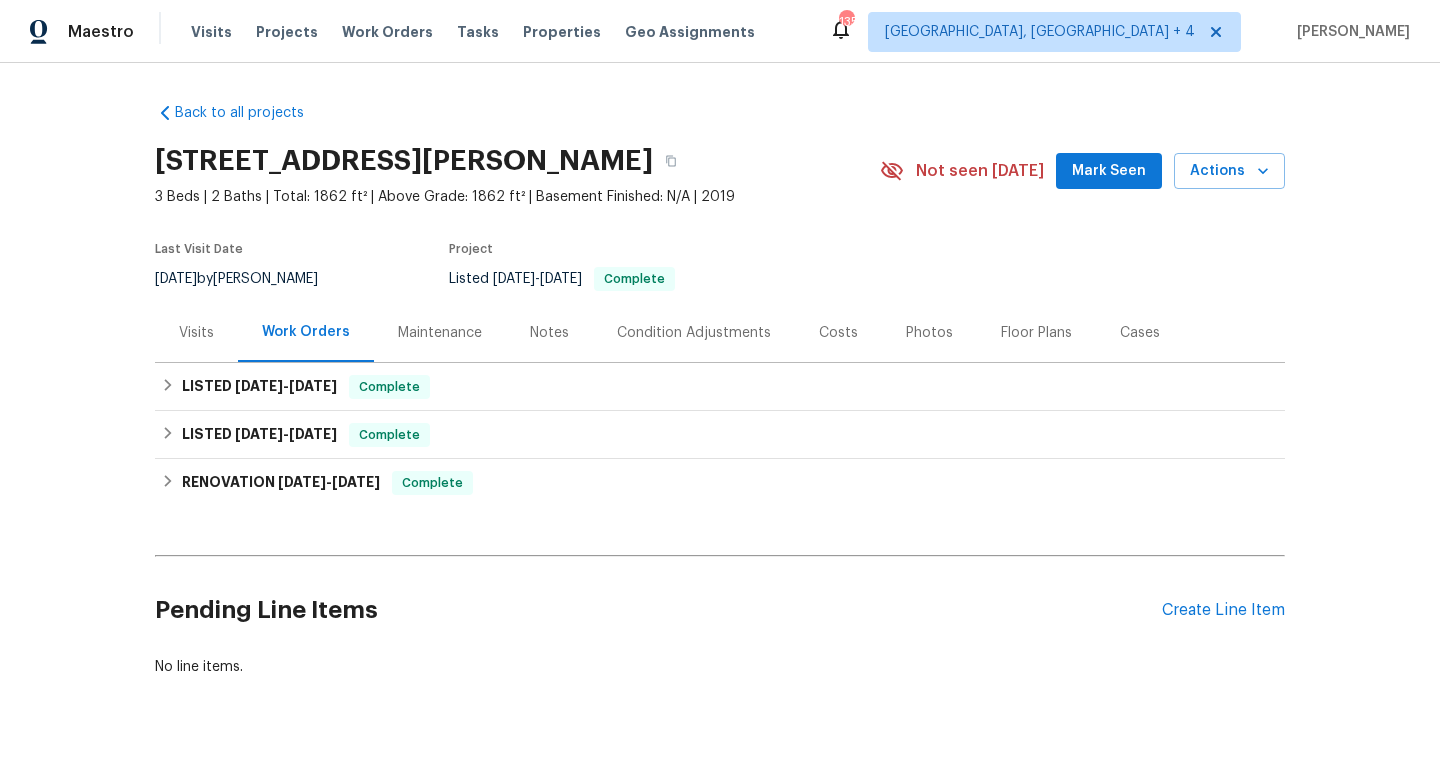 scroll, scrollTop: 0, scrollLeft: 0, axis: both 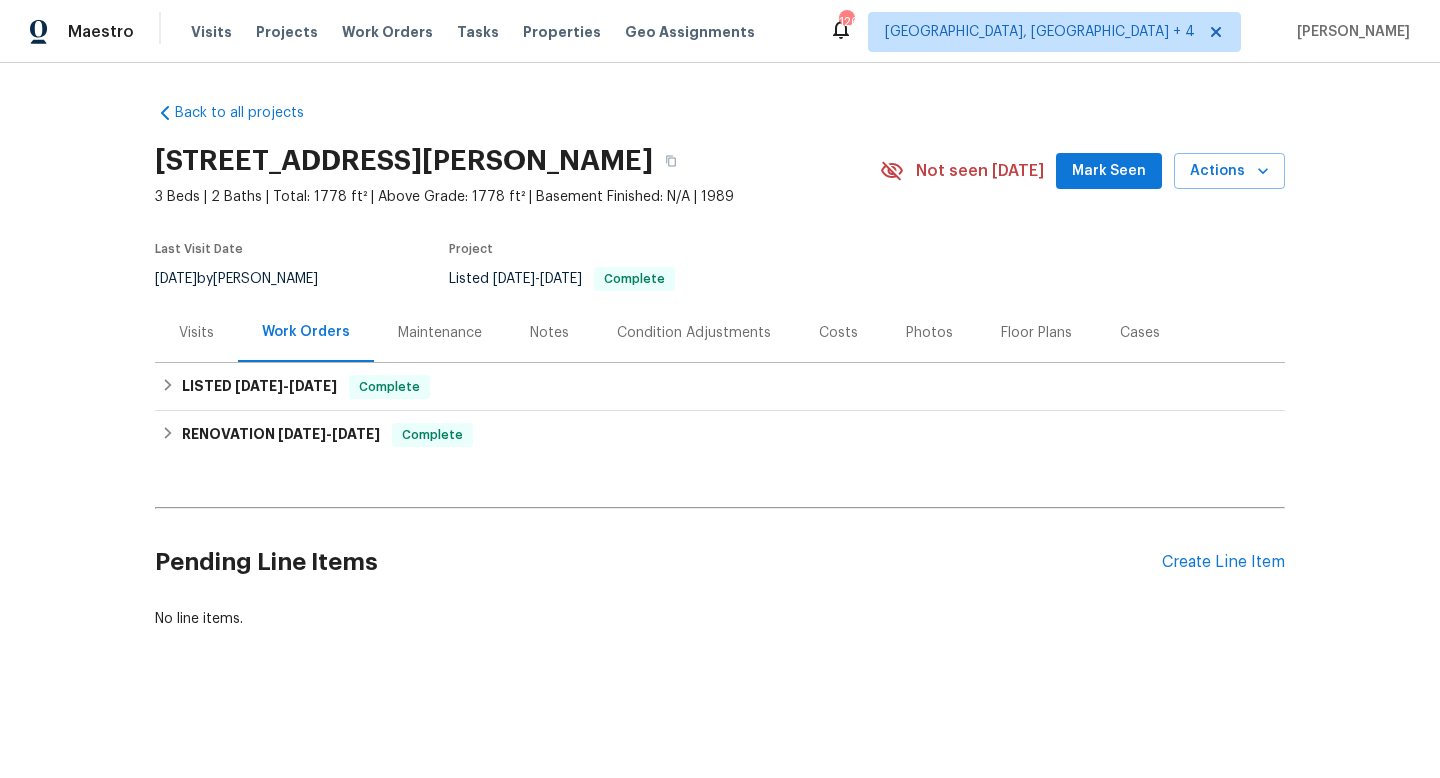 click on "Visits" at bounding box center (196, 332) 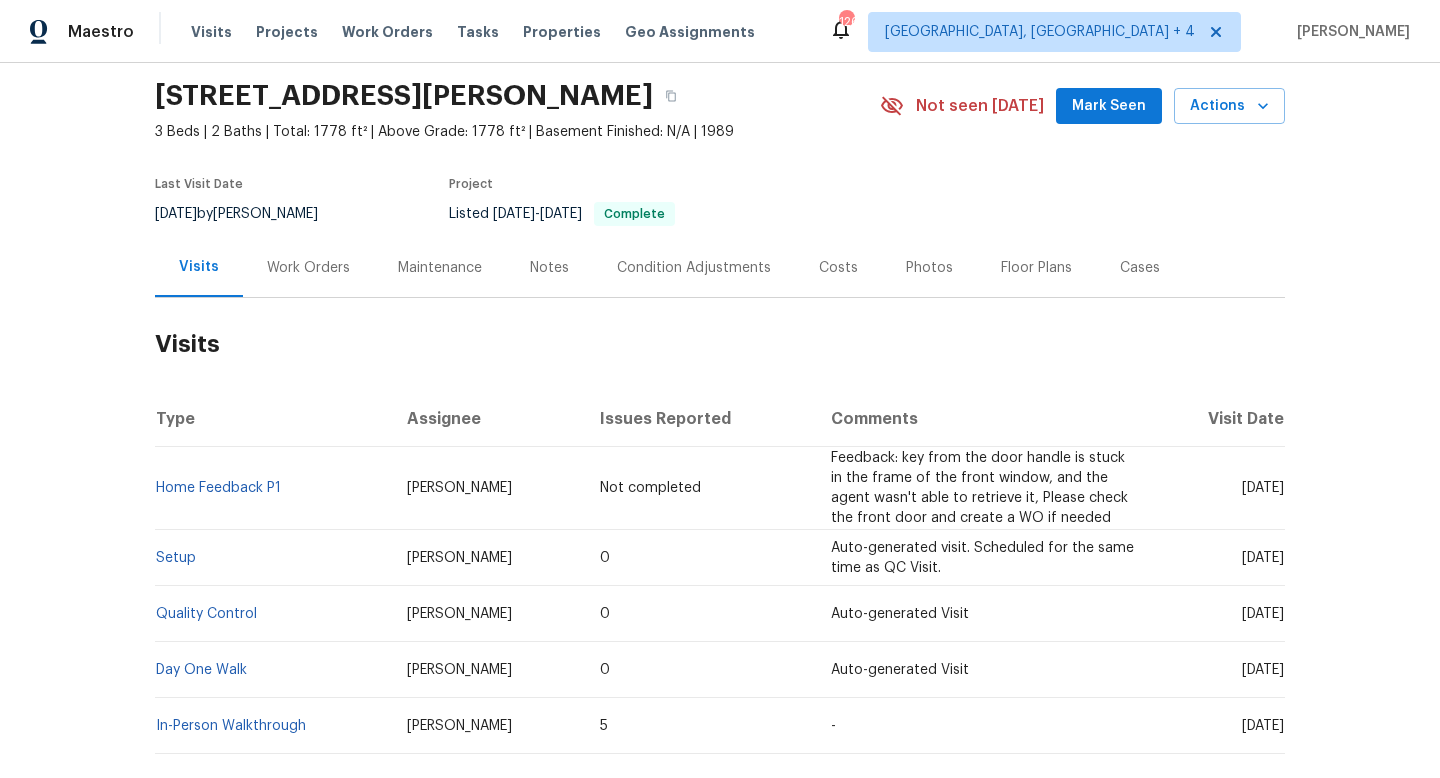 scroll, scrollTop: 68, scrollLeft: 0, axis: vertical 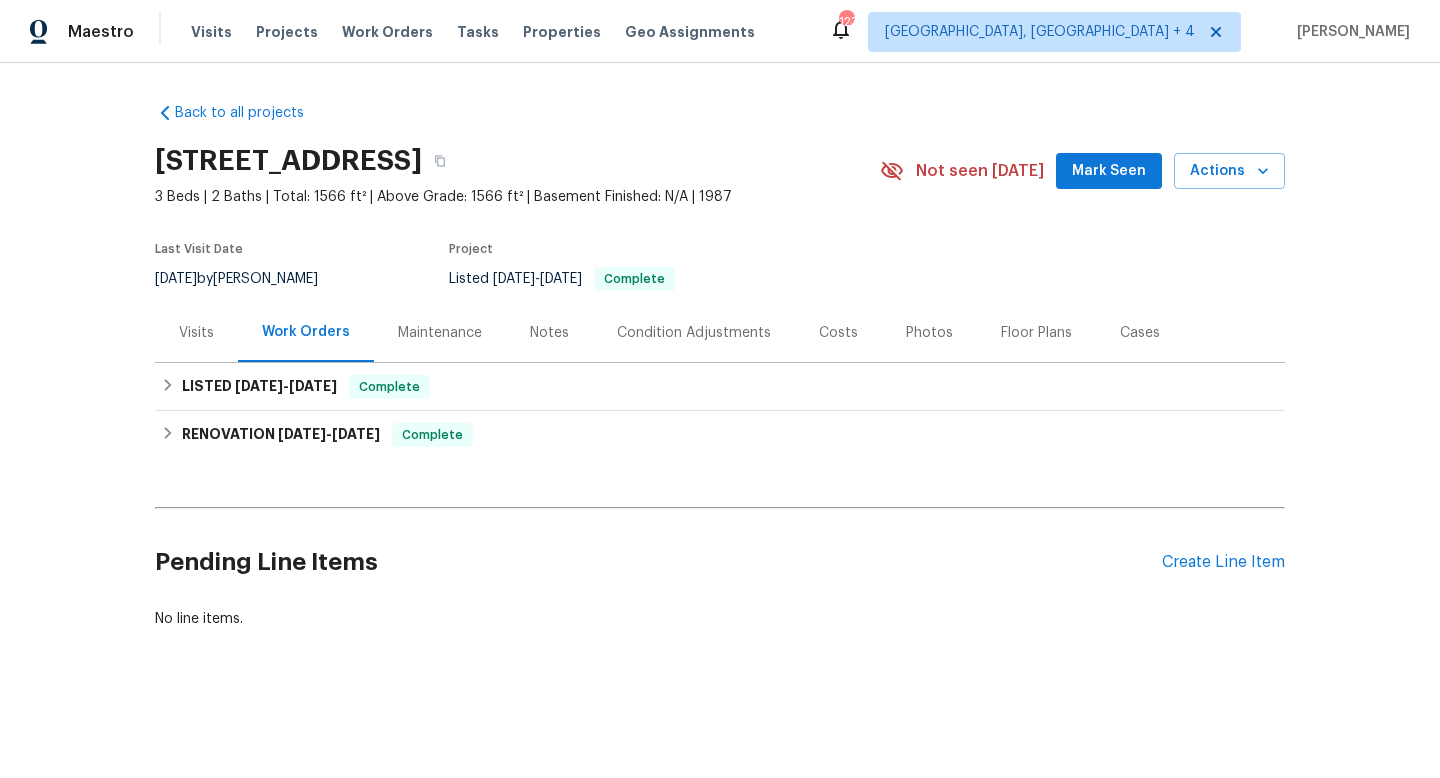 click on "Visits" at bounding box center [196, 333] 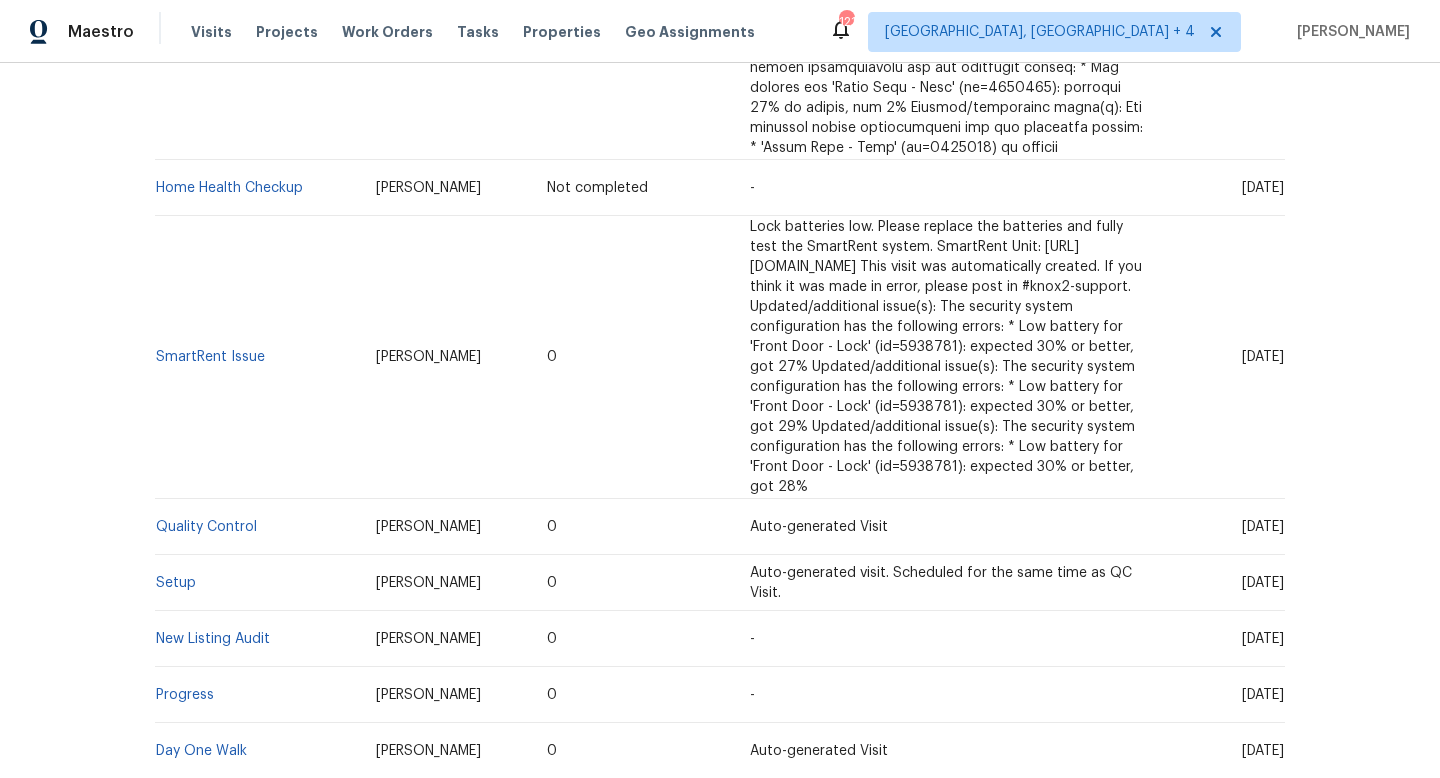 scroll, scrollTop: 1105, scrollLeft: 0, axis: vertical 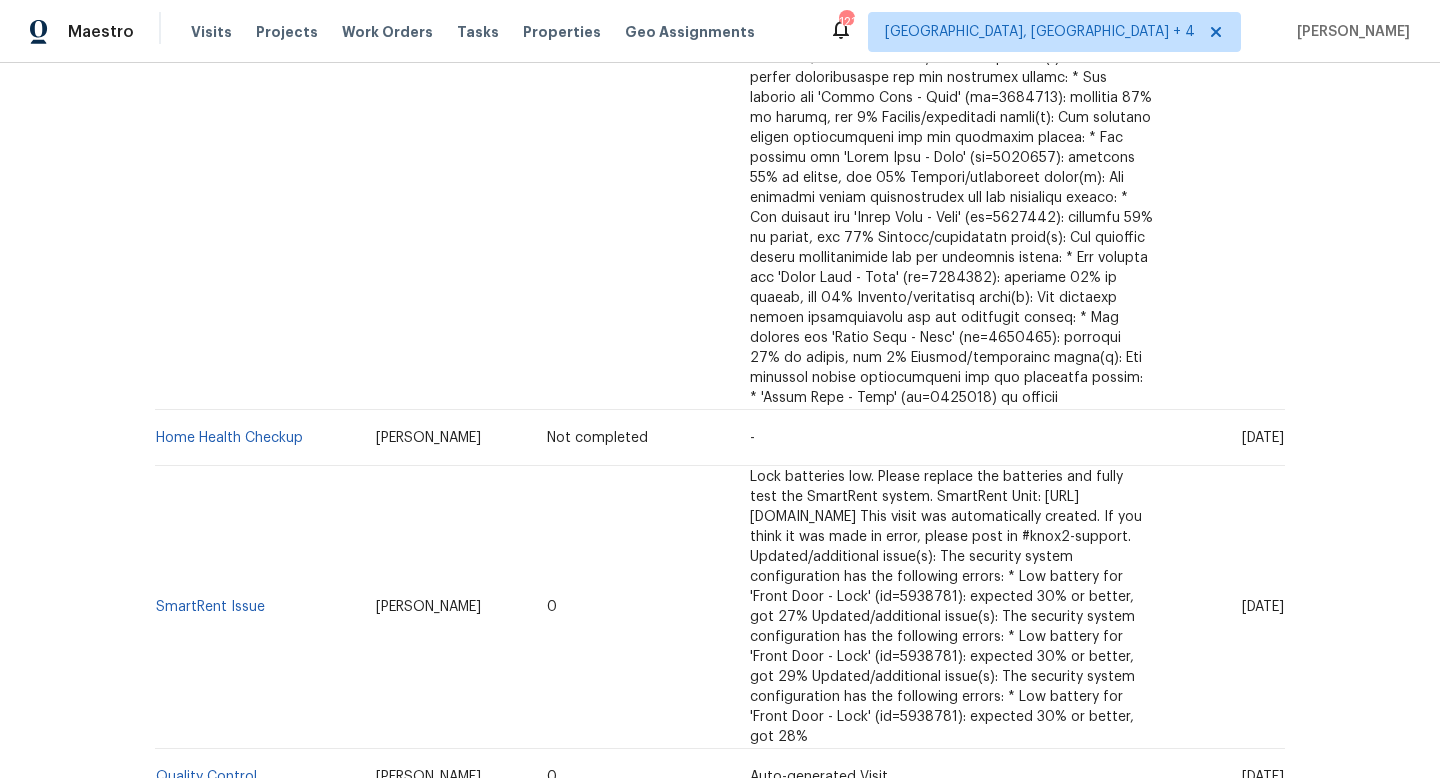 click on "Fri, May 02 2025" at bounding box center [1263, 607] 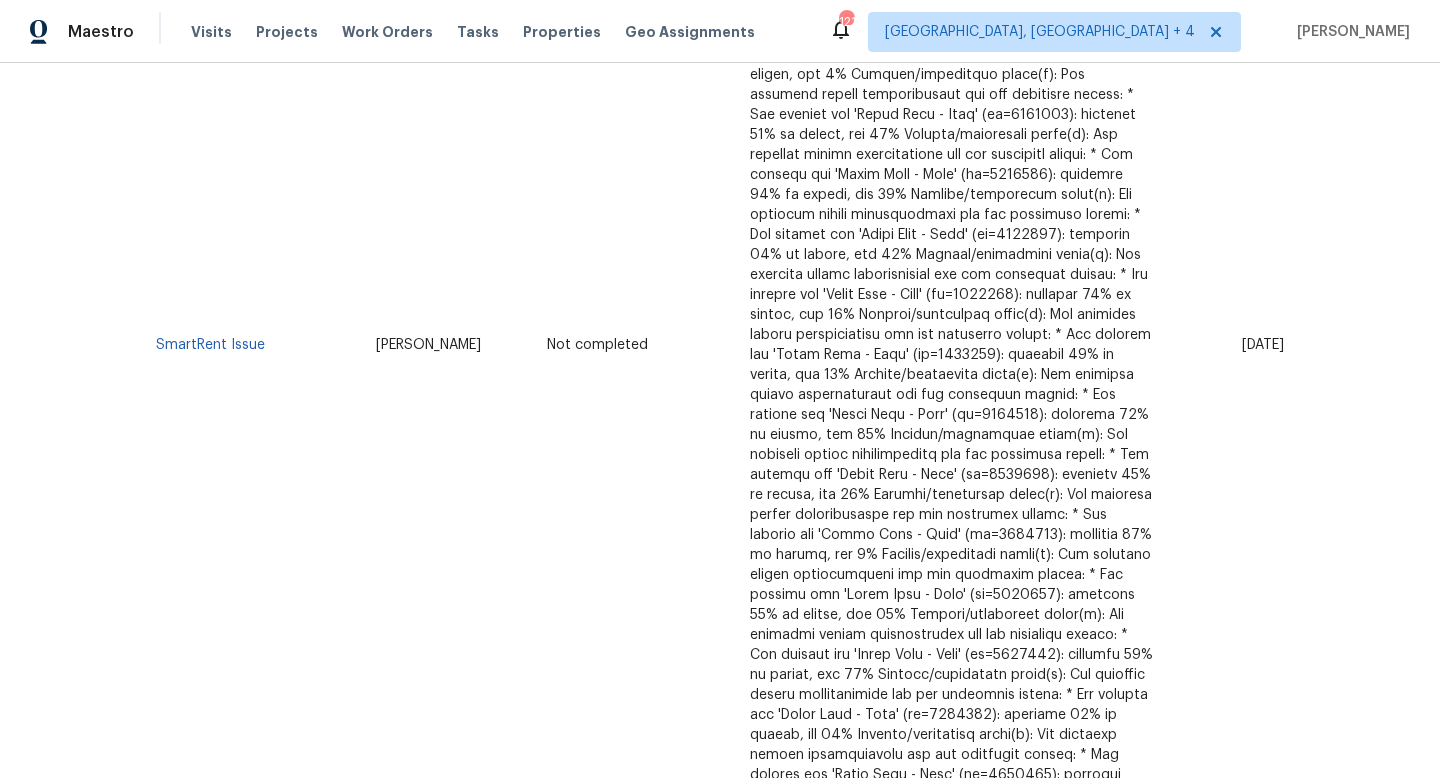 scroll, scrollTop: 0, scrollLeft: 0, axis: both 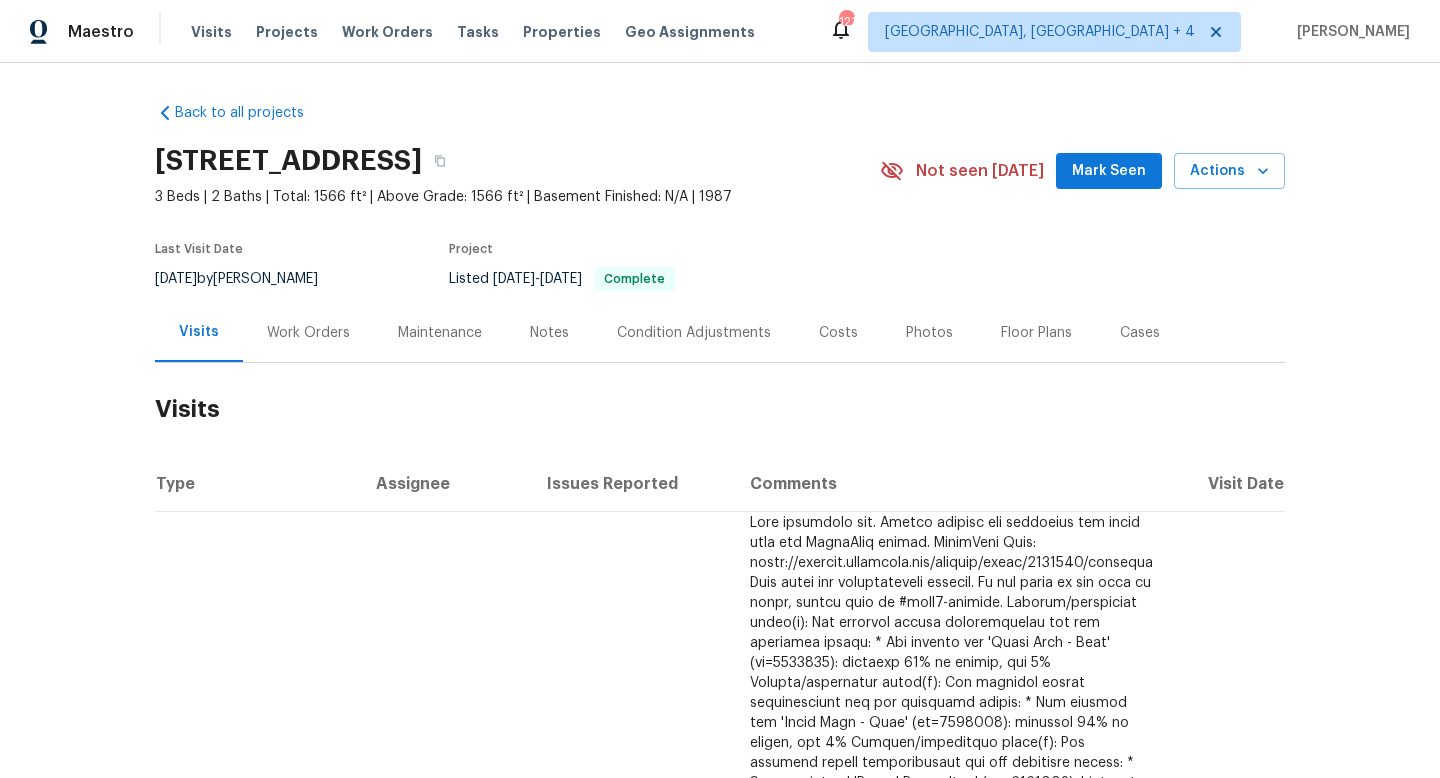 click on "Work Orders" at bounding box center (308, 332) 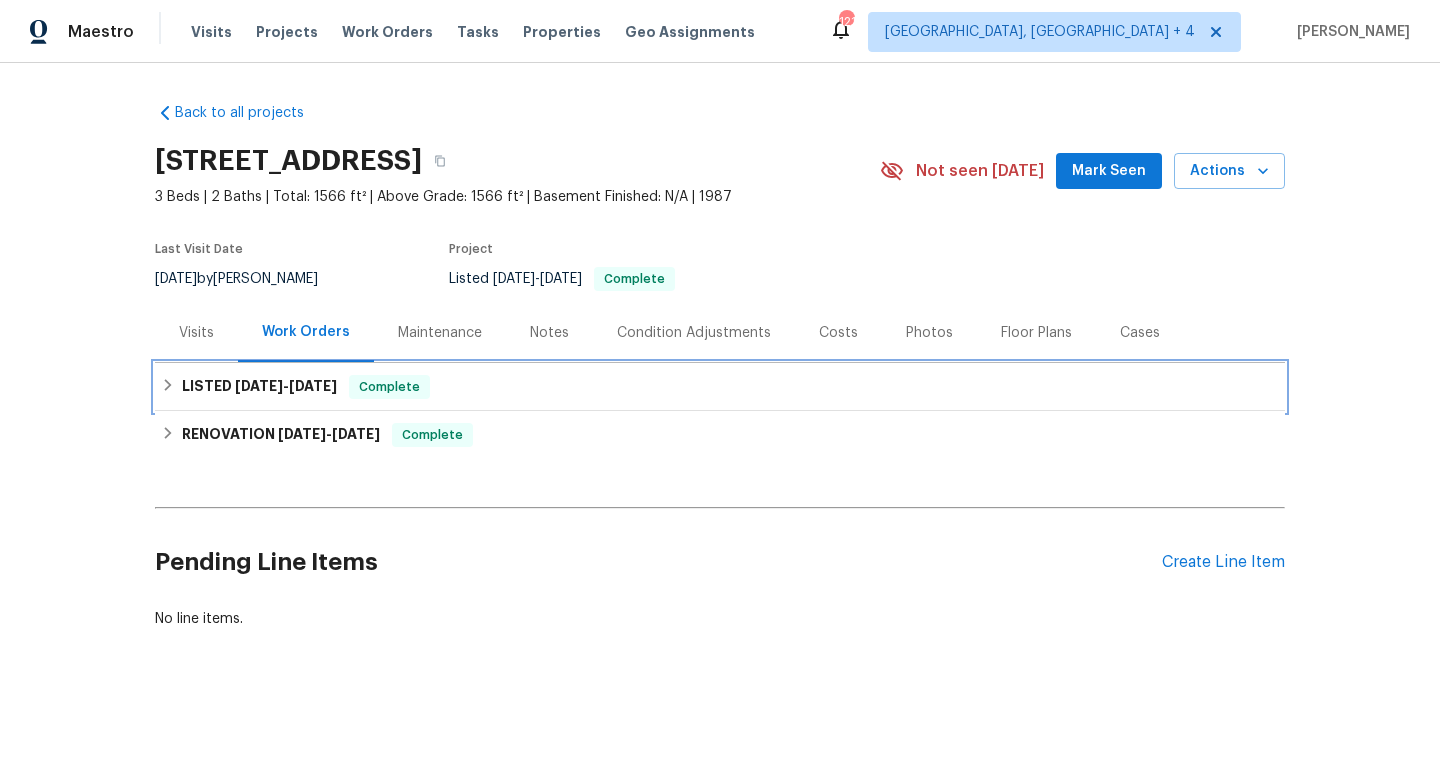 click on "LISTED   4/24/25  -  4/25/25" at bounding box center [259, 387] 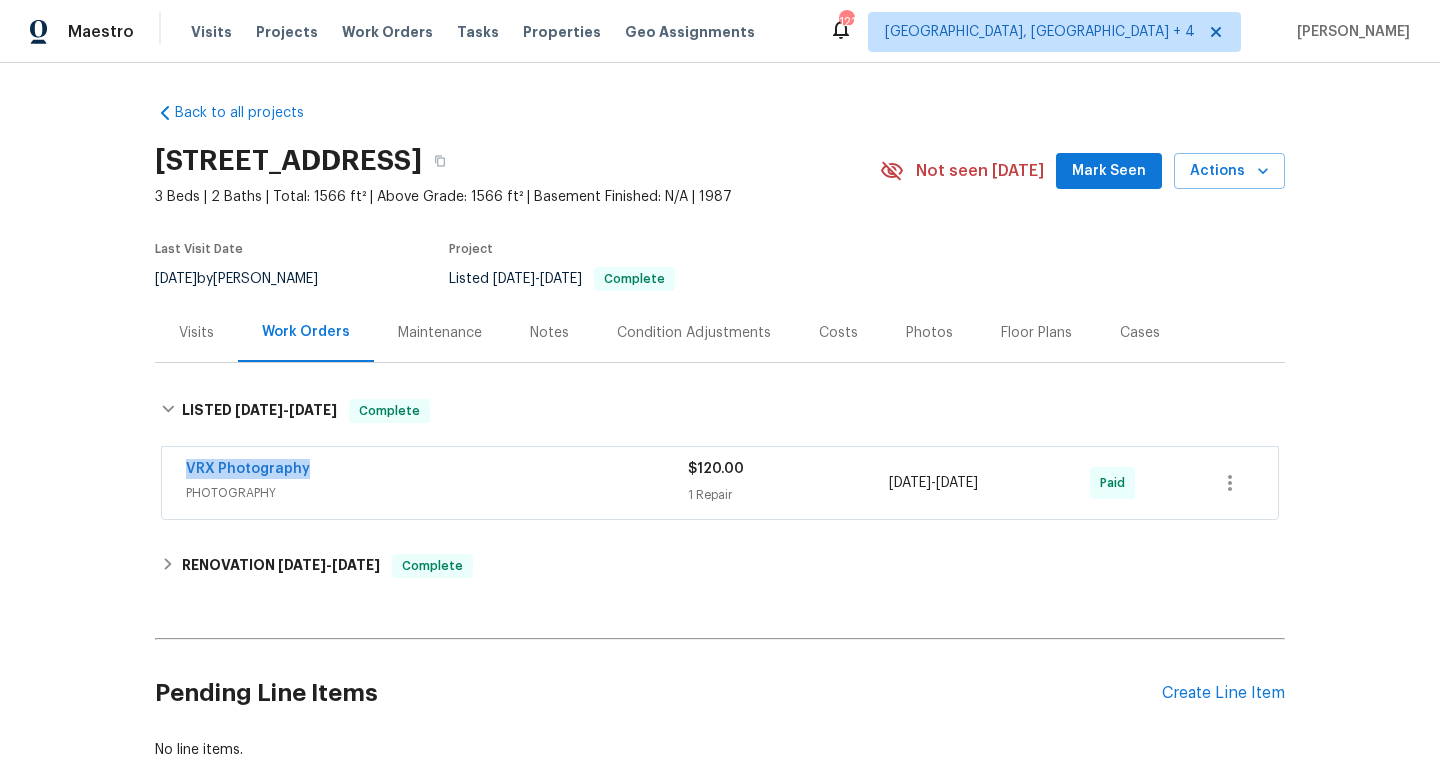 drag, startPoint x: 335, startPoint y: 468, endPoint x: 117, endPoint y: 467, distance: 218.00229 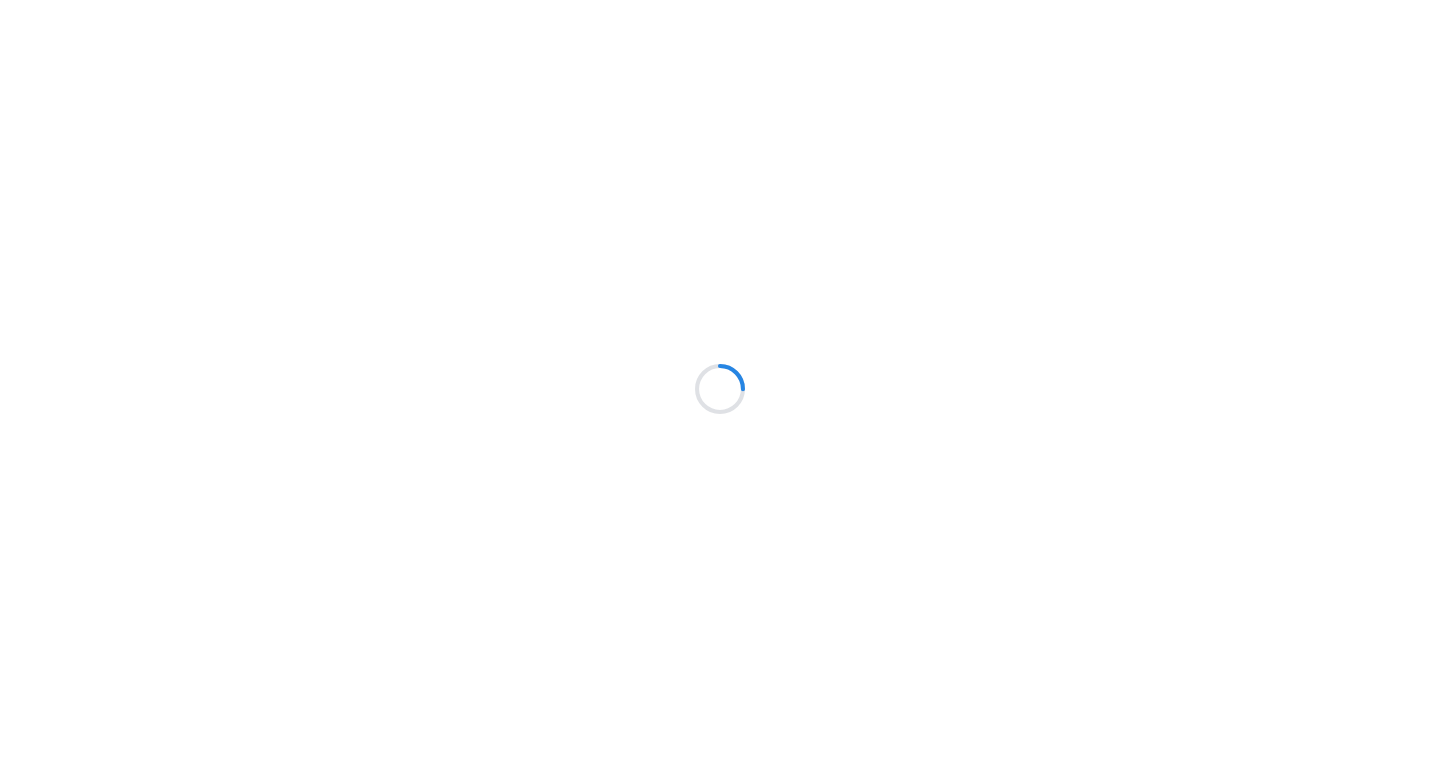 scroll, scrollTop: 0, scrollLeft: 0, axis: both 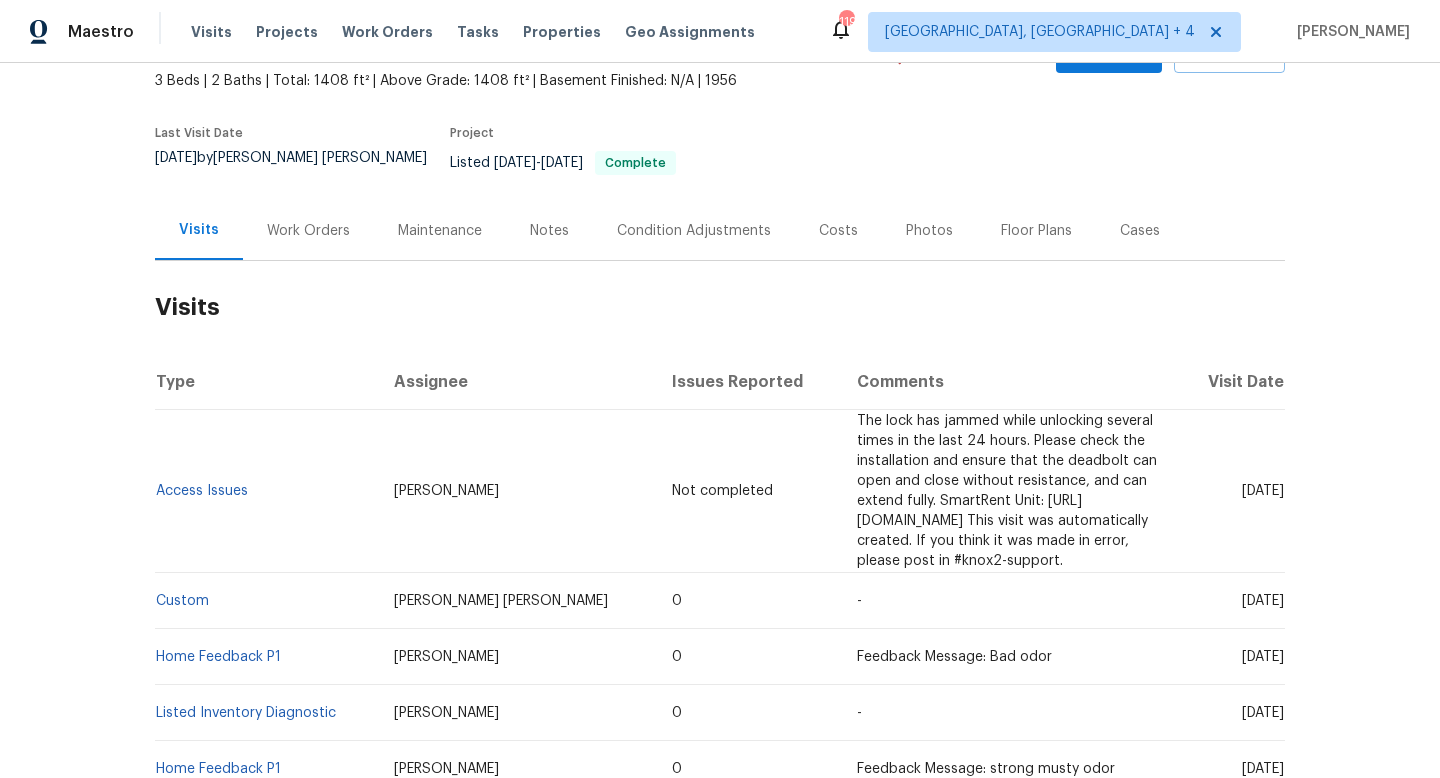 drag, startPoint x: 1208, startPoint y: 566, endPoint x: 1280, endPoint y: 575, distance: 72.56032 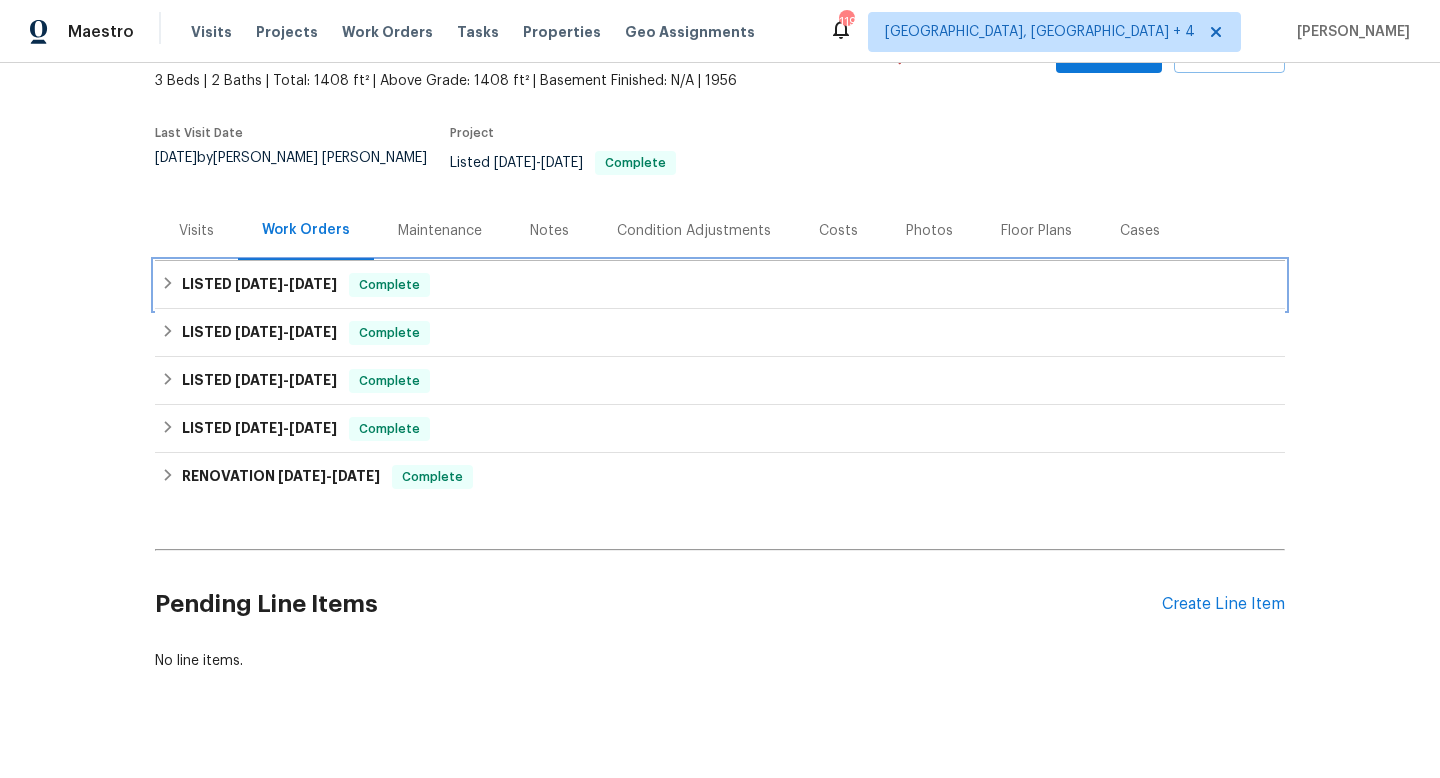 click on "LISTED   6/18/25  -  6/18/25" at bounding box center [259, 285] 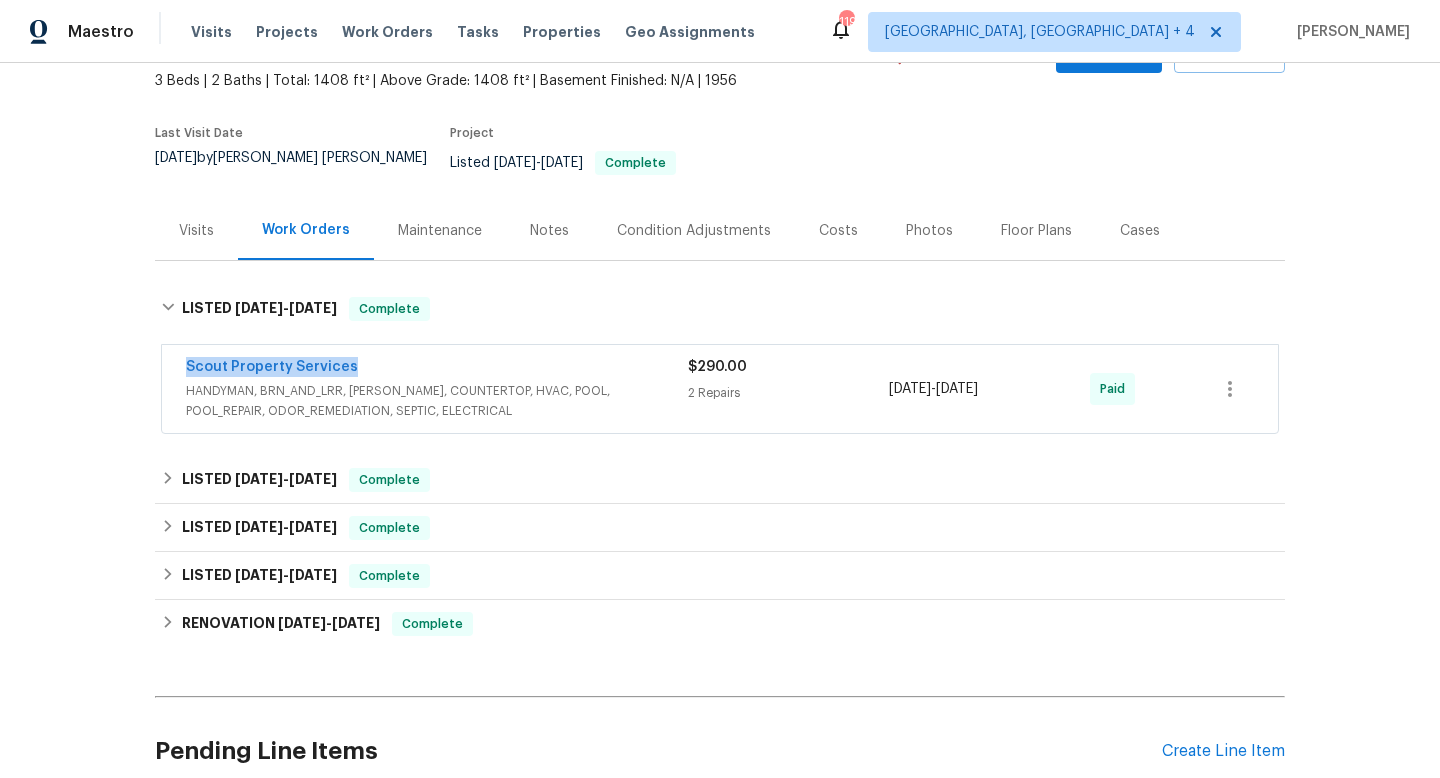 drag, startPoint x: 375, startPoint y: 354, endPoint x: 157, endPoint y: 359, distance: 218.05733 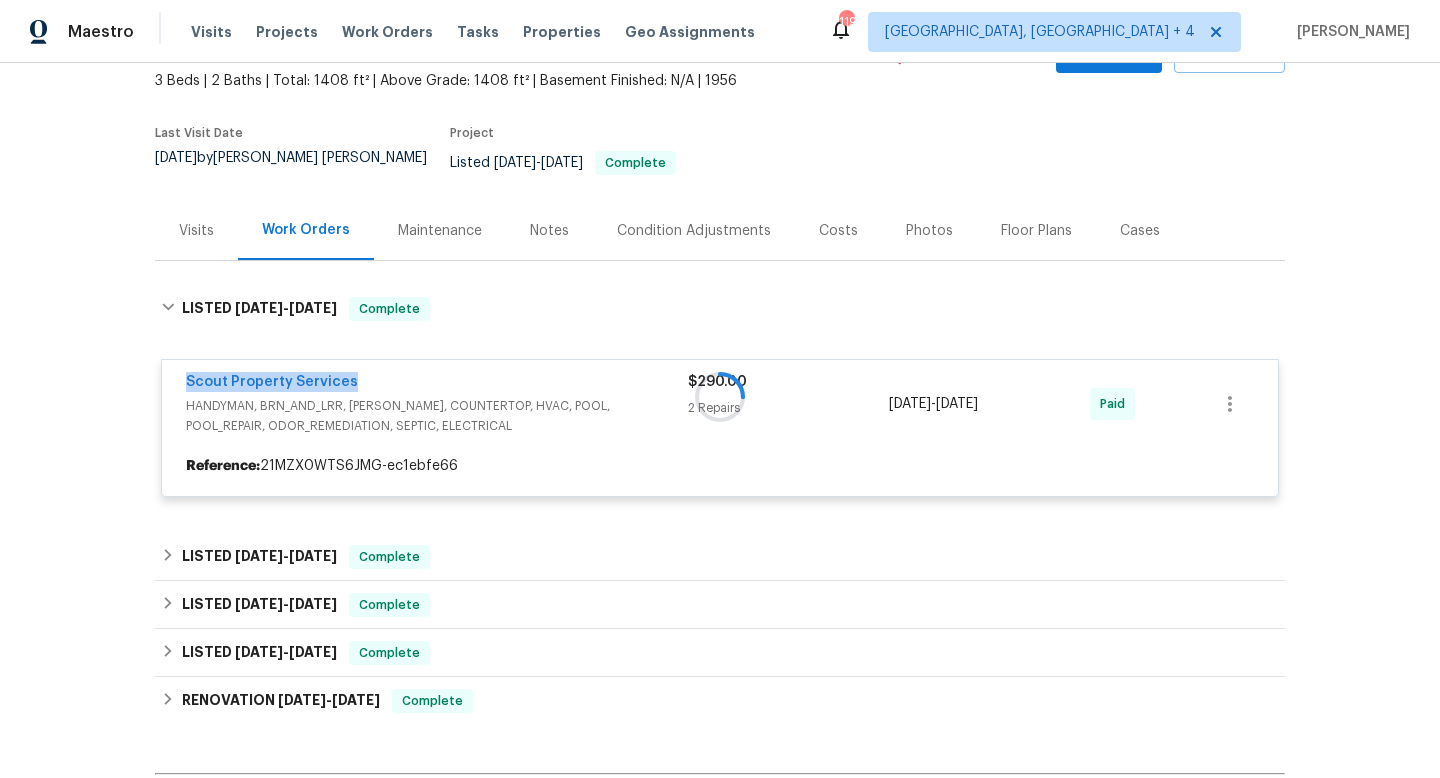 copy on "6/18/2025  -  6/18/2025" 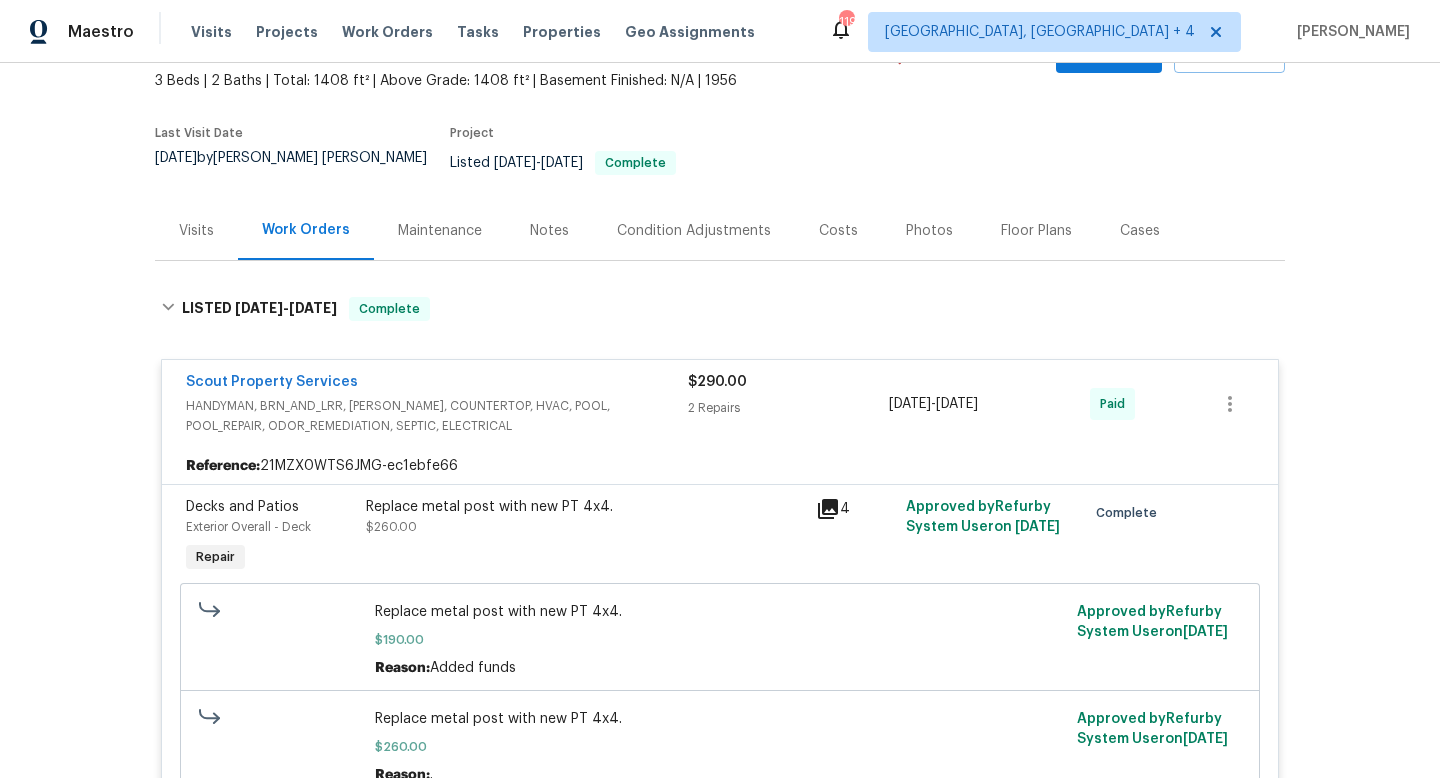 click on "Visits" at bounding box center (196, 231) 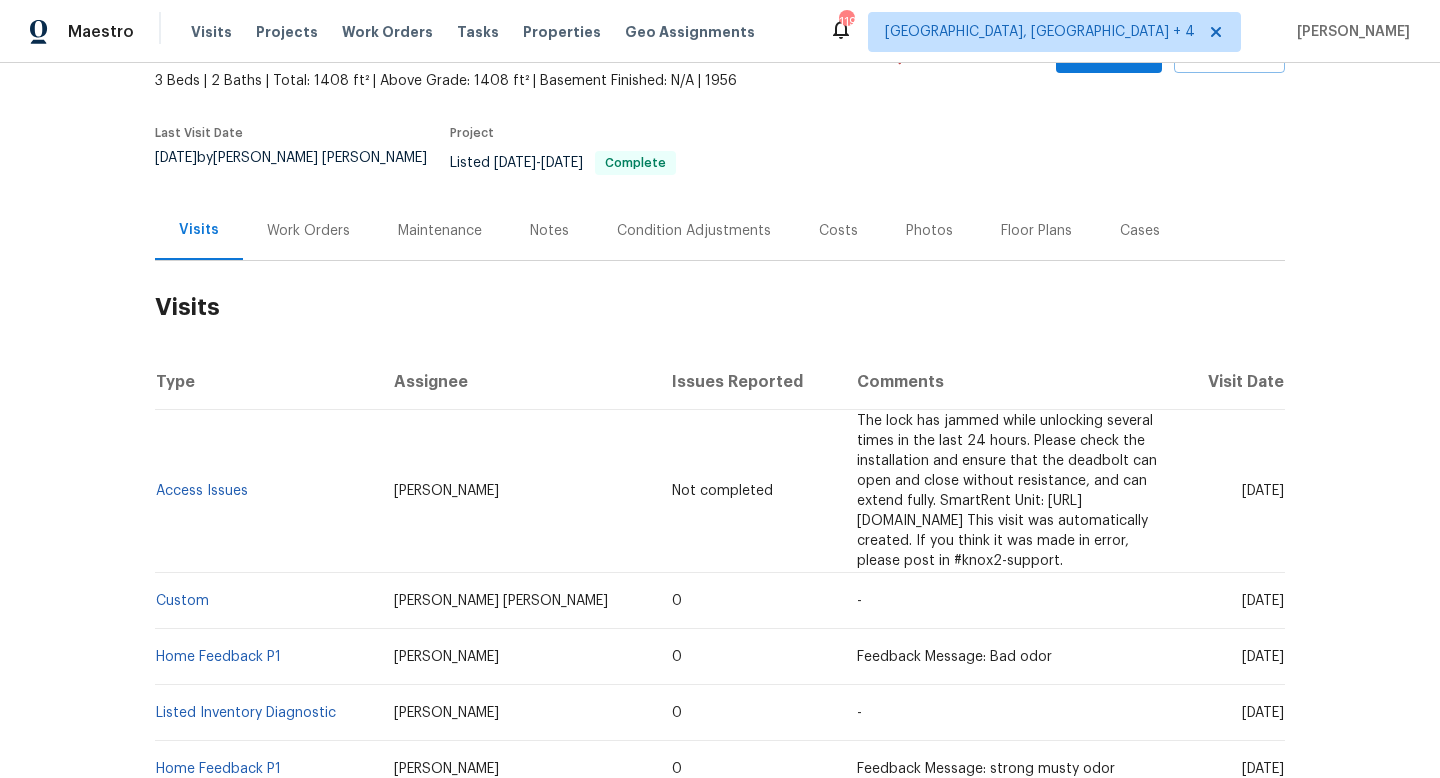 click on "Work Orders" at bounding box center [308, 231] 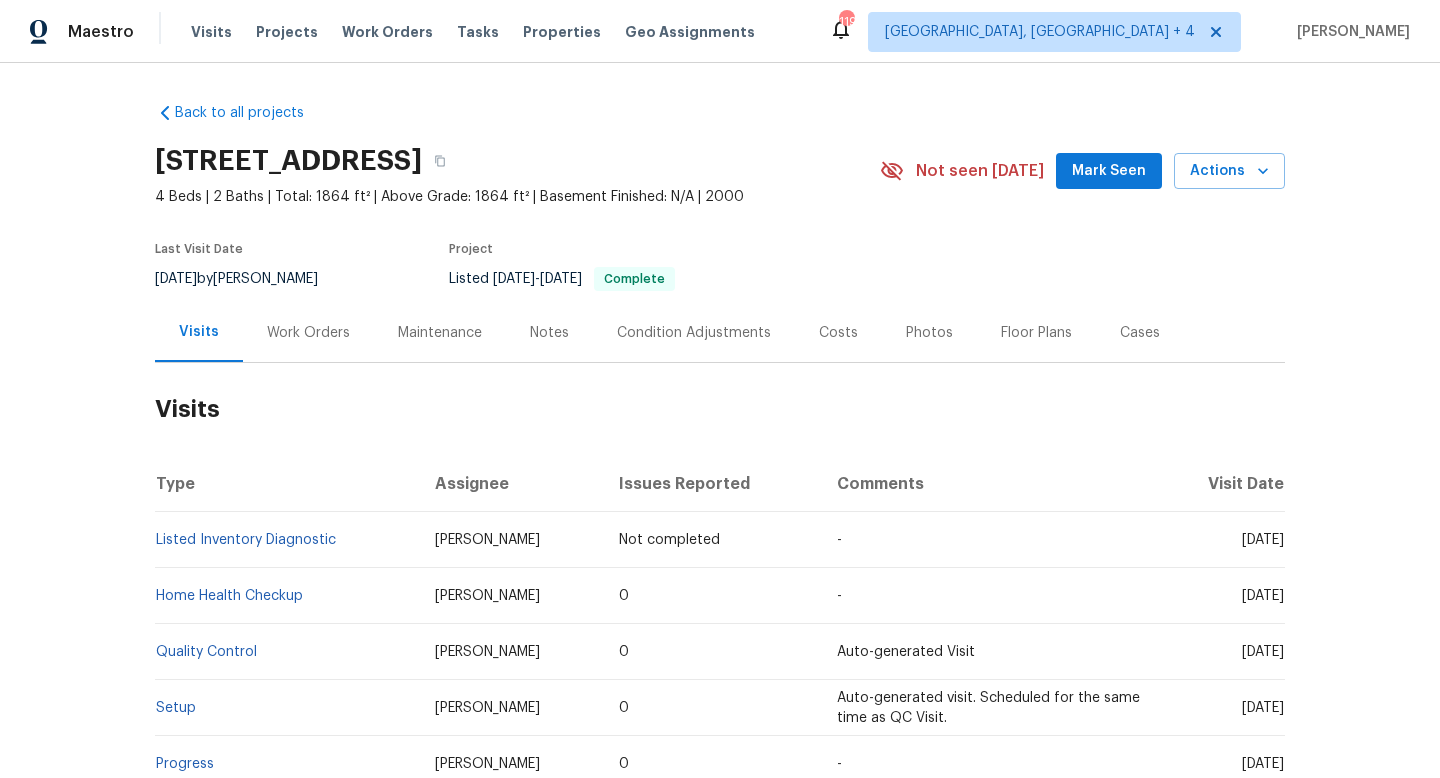 scroll, scrollTop: 0, scrollLeft: 0, axis: both 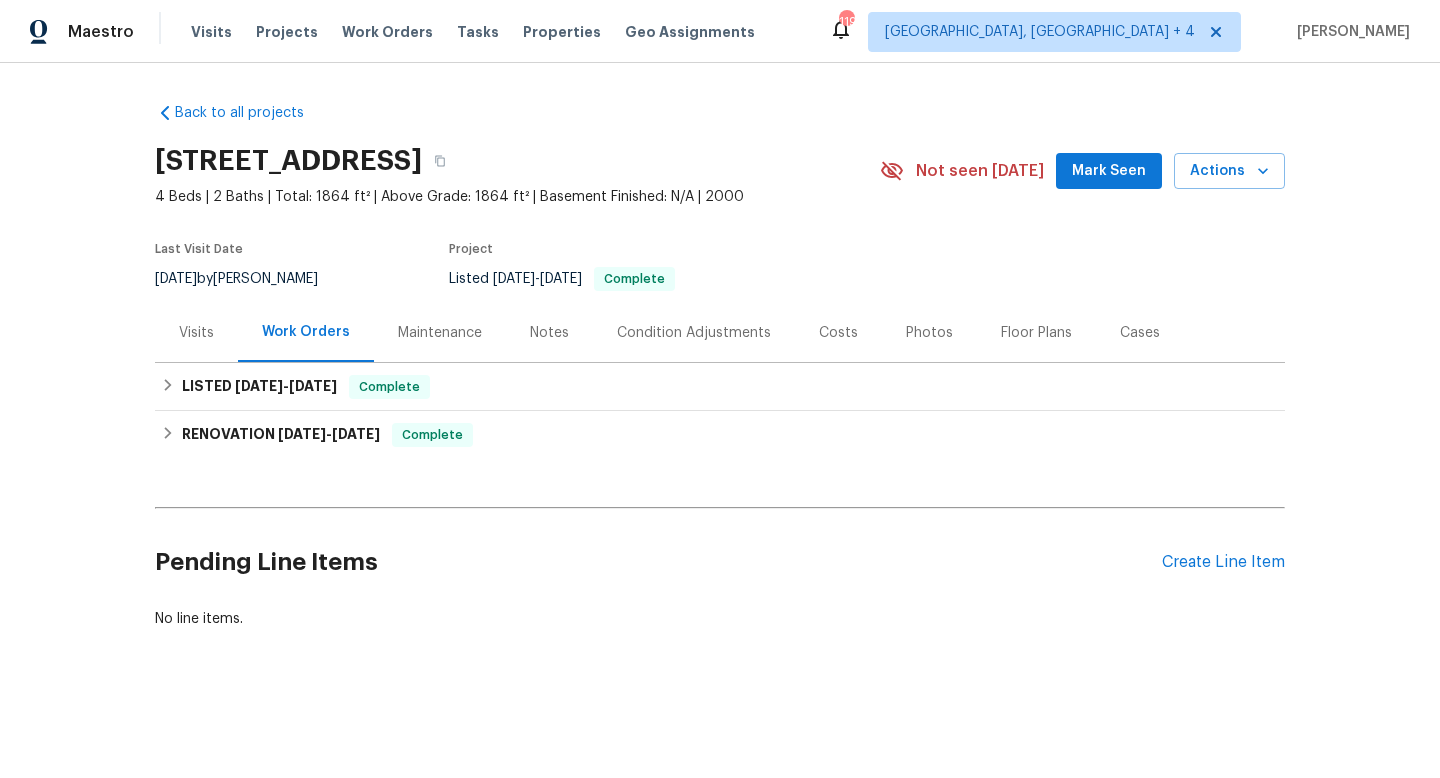 click on "Visits" at bounding box center (196, 332) 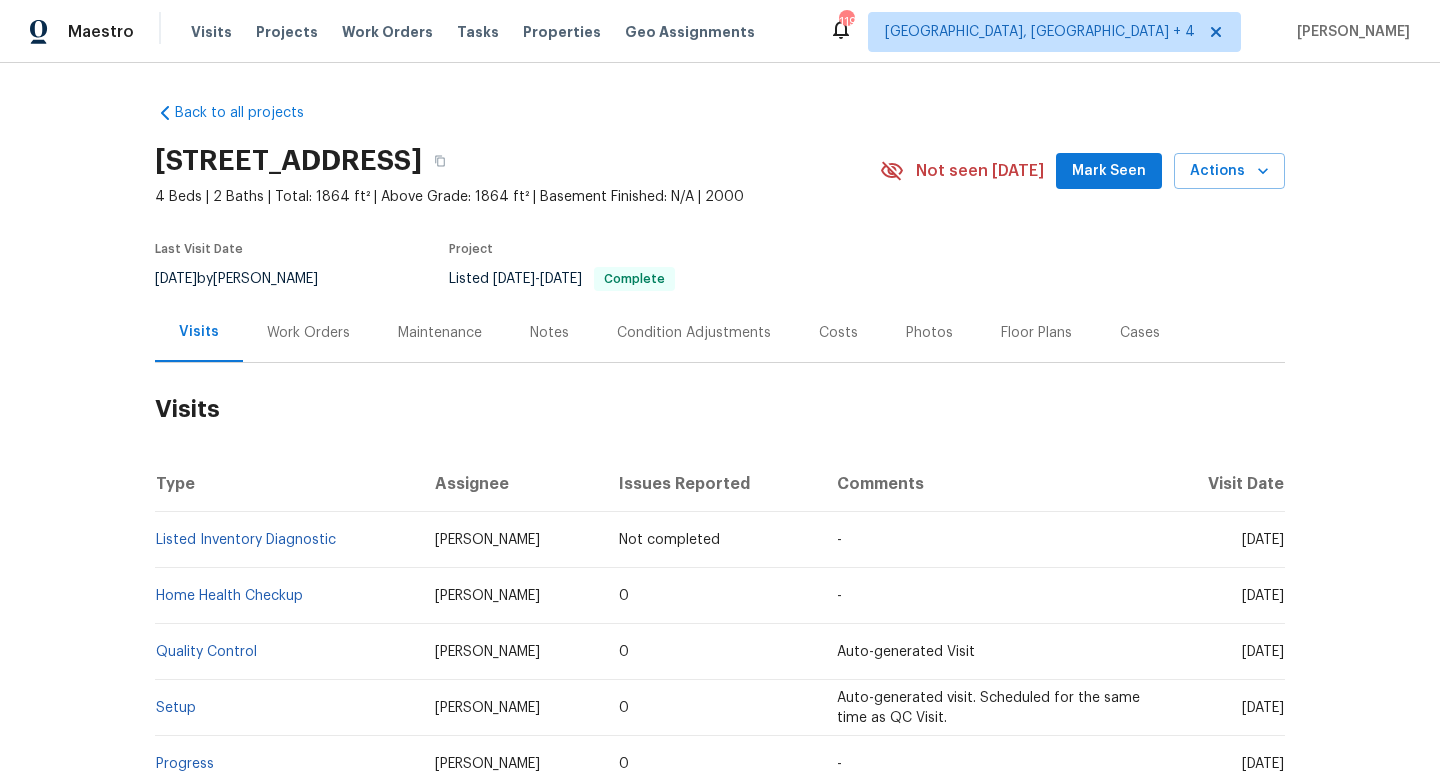click on "[DATE]" at bounding box center [1263, 540] 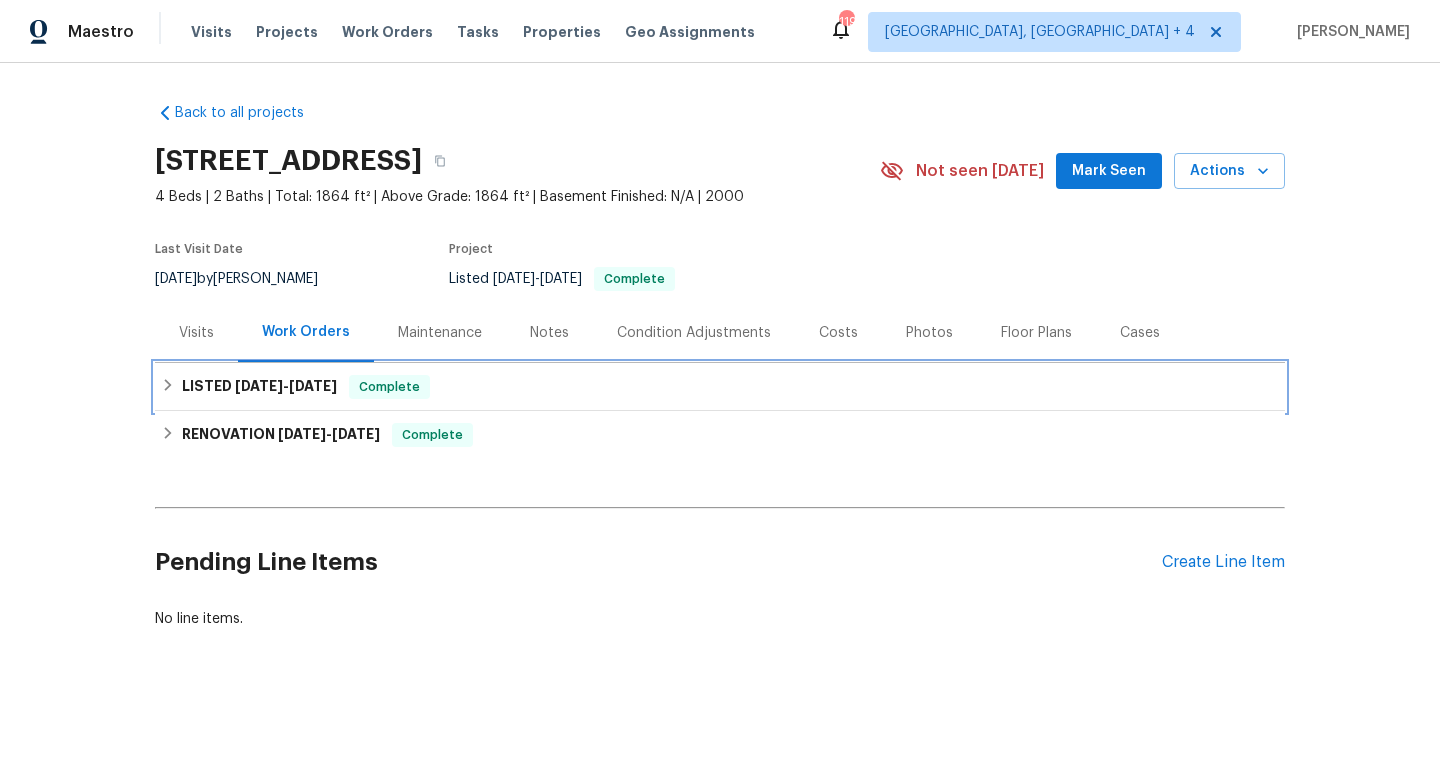 click on "LISTED   [DATE]  -  [DATE] Complete" at bounding box center [720, 387] 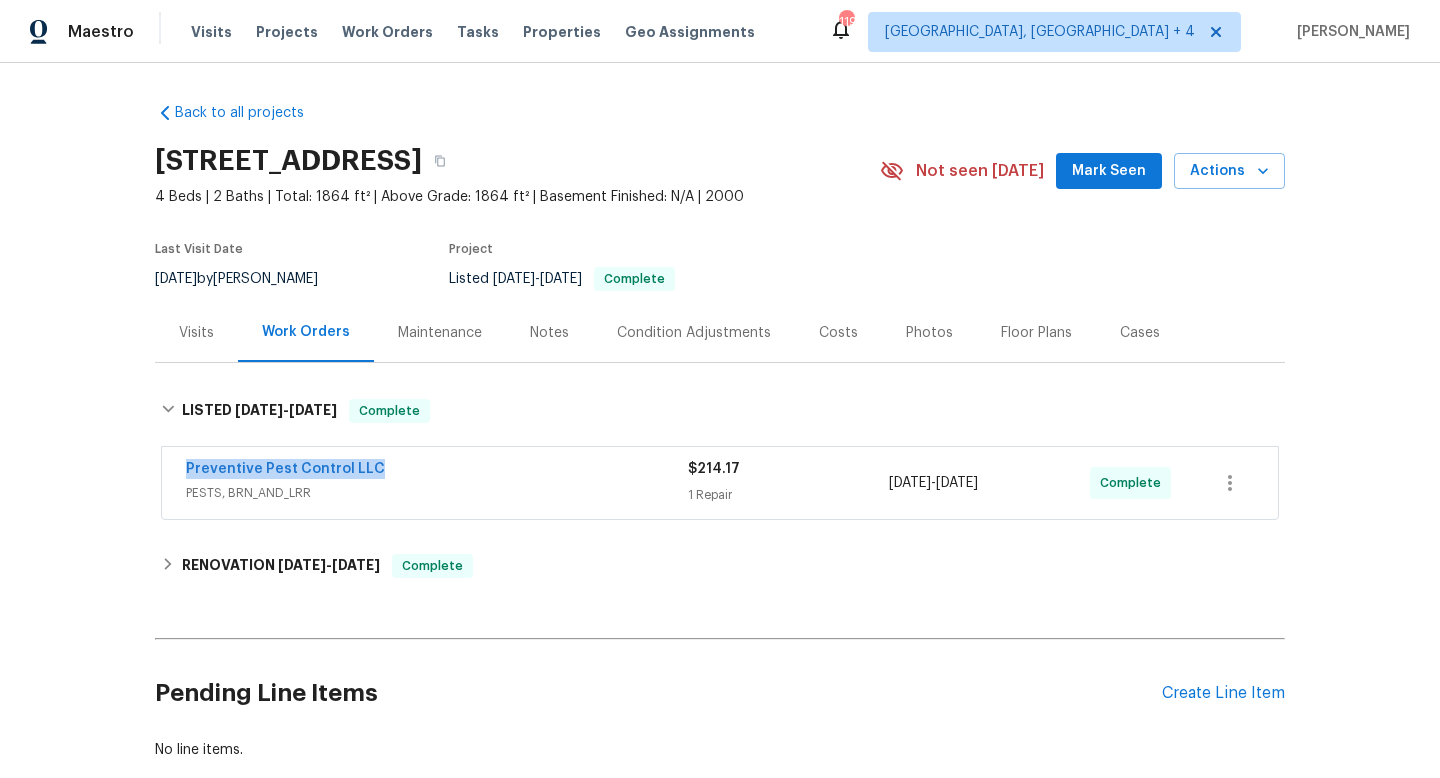drag, startPoint x: 400, startPoint y: 469, endPoint x: 160, endPoint y: 463, distance: 240.07498 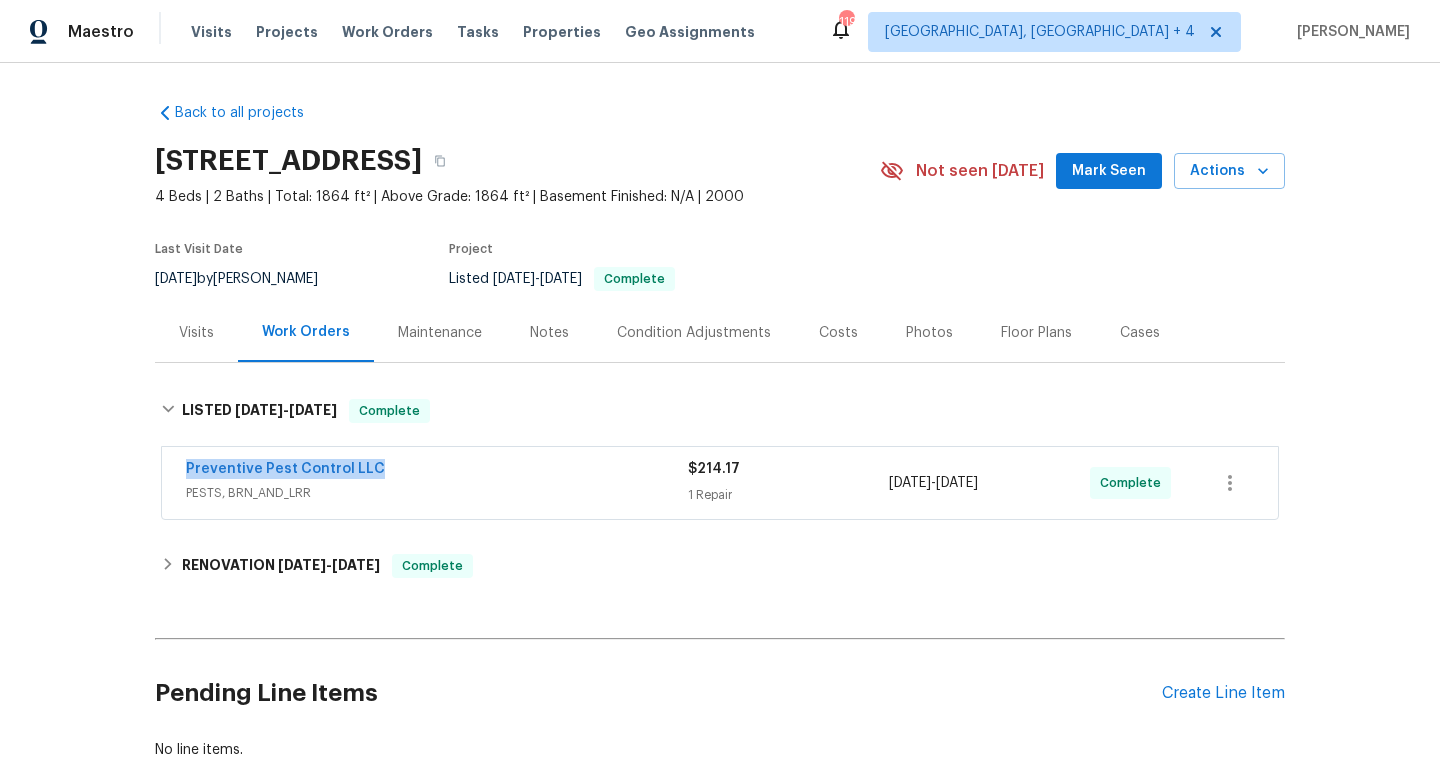 drag, startPoint x: 1035, startPoint y: 488, endPoint x: 879, endPoint y: 487, distance: 156.0032 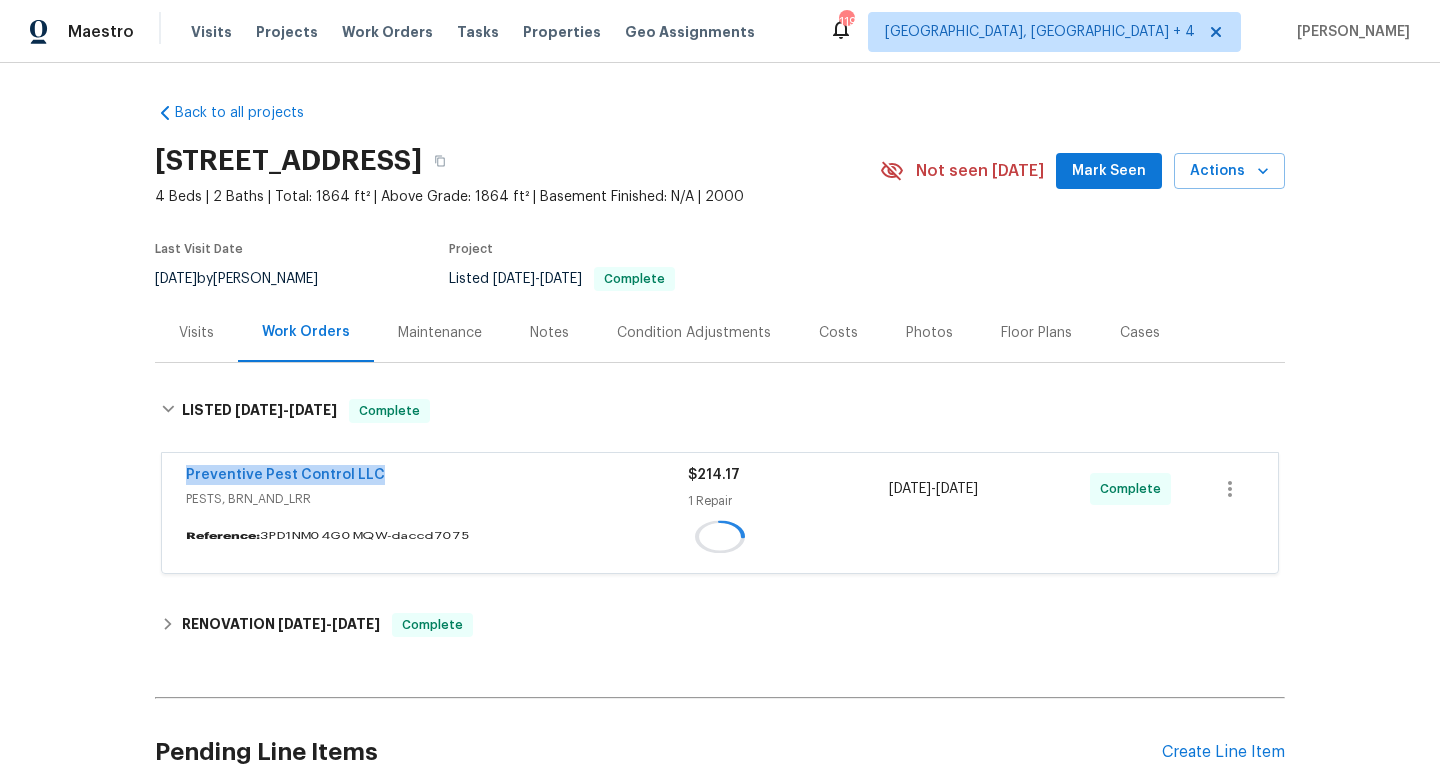 copy on "7/1/2025  -  7/7/2025" 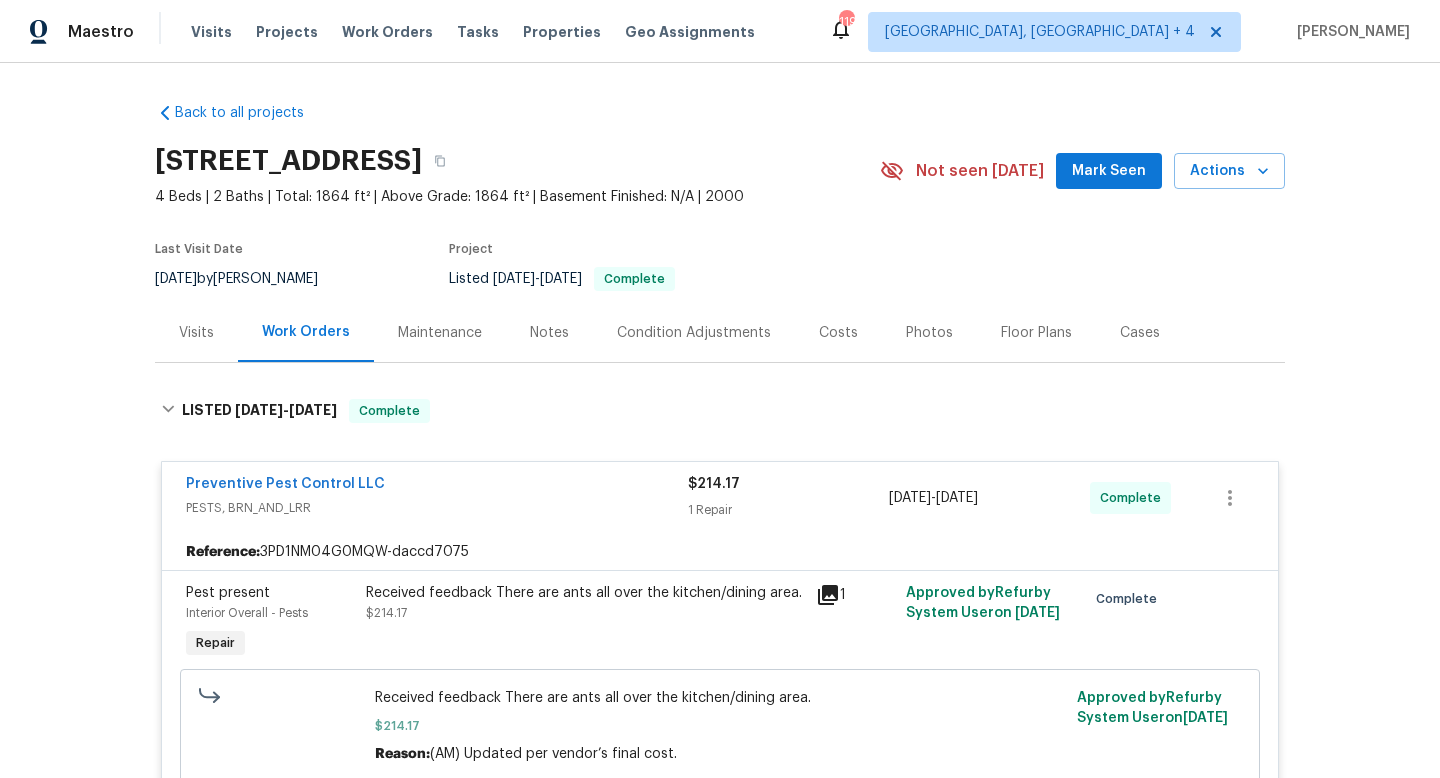 click on "Visits" at bounding box center (196, 332) 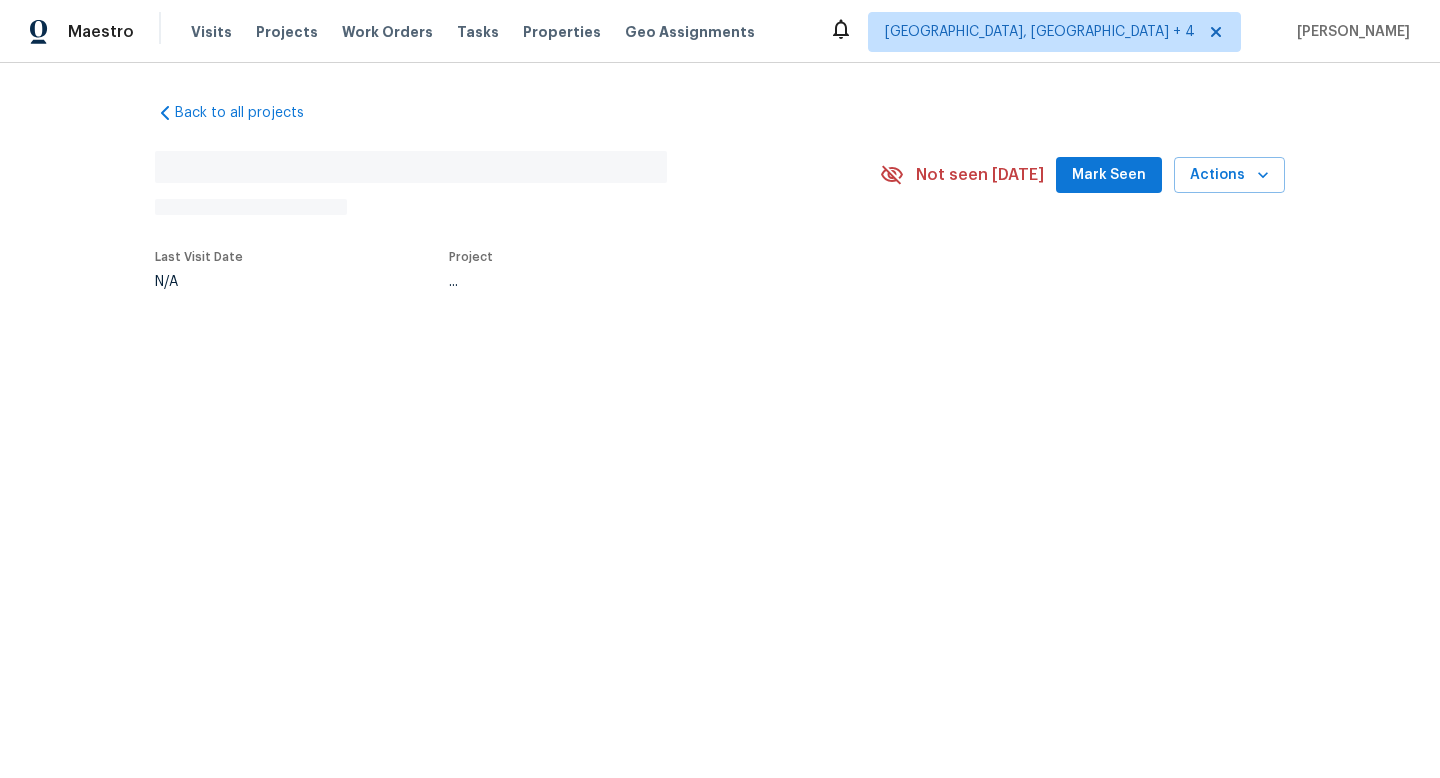 scroll, scrollTop: 0, scrollLeft: 0, axis: both 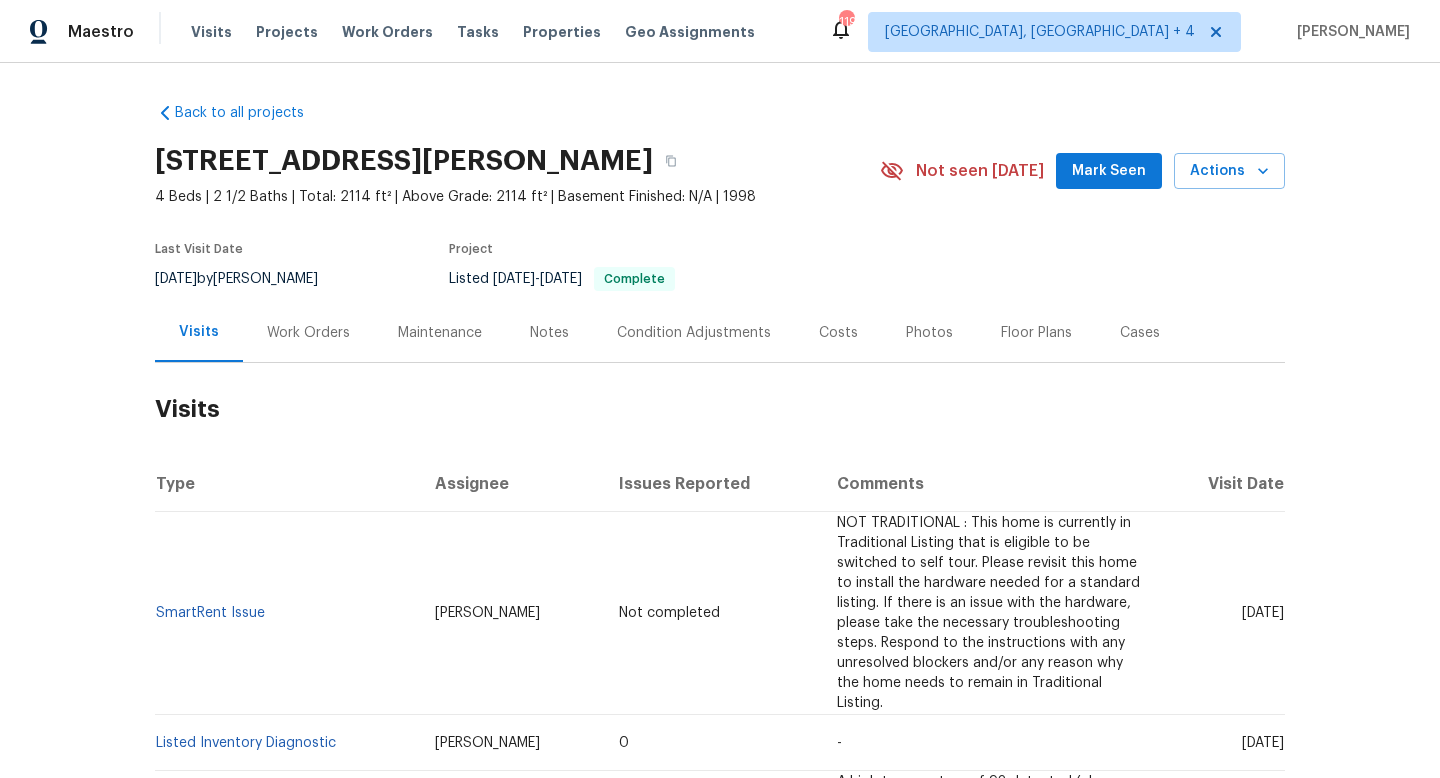 click on "[DATE]" at bounding box center (1222, 613) 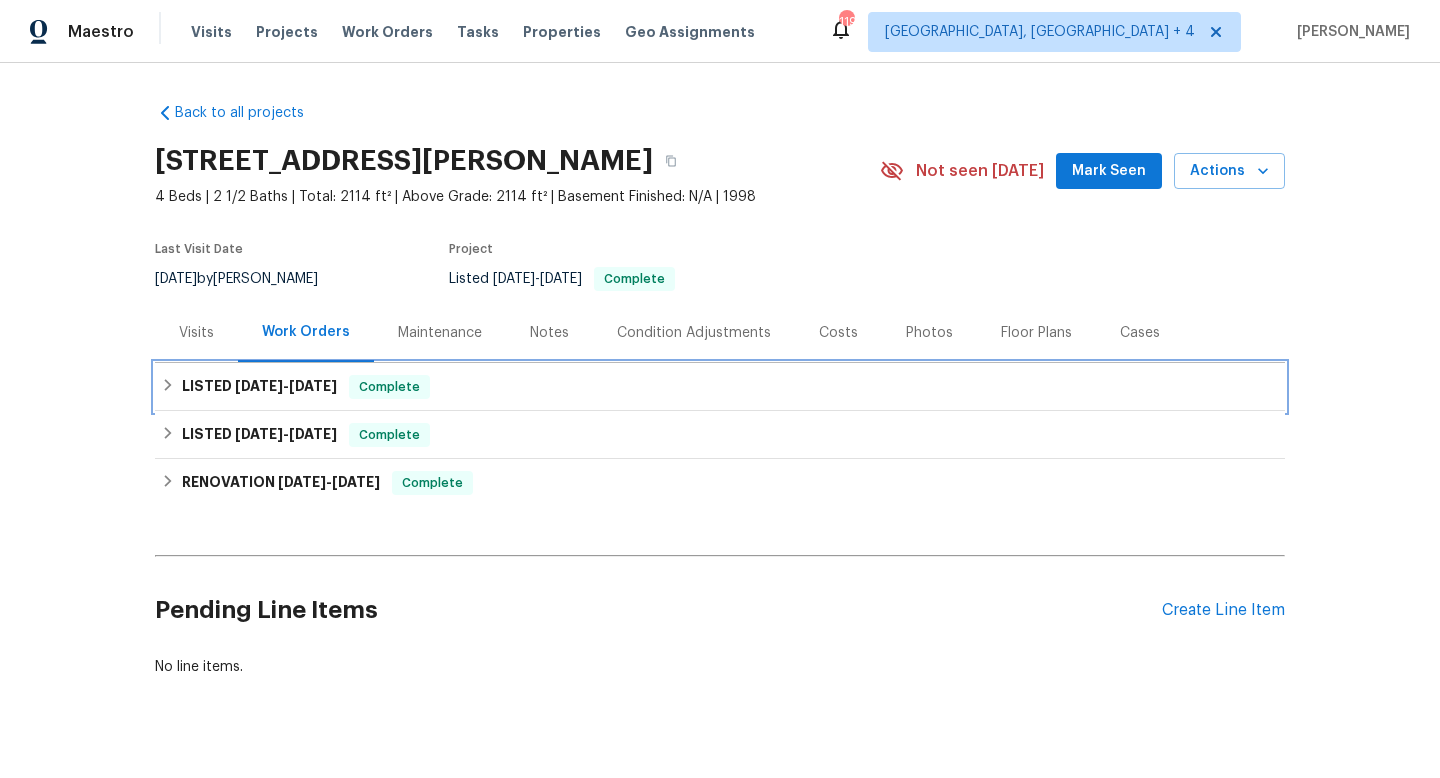 click on "[DATE]" at bounding box center (313, 386) 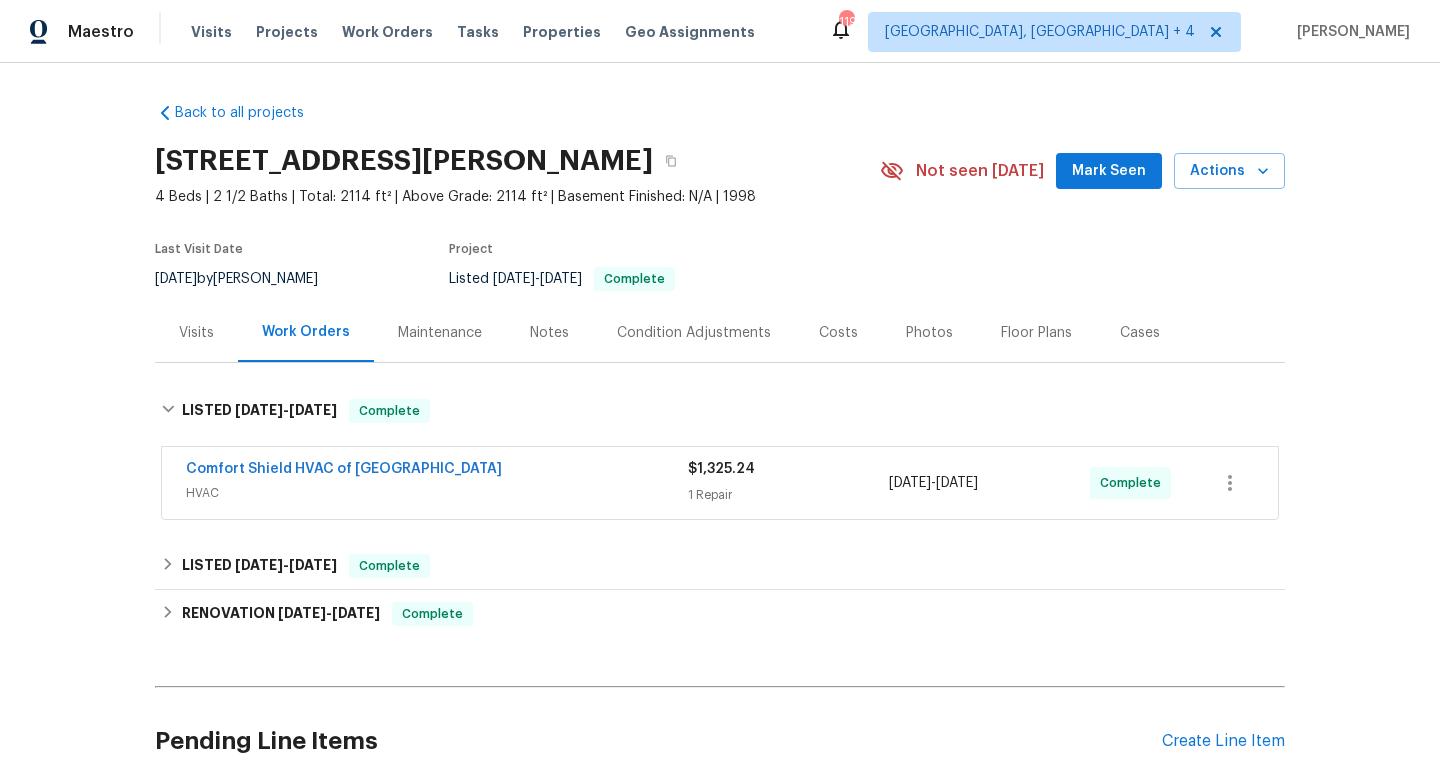 click on "HVAC" at bounding box center (437, 493) 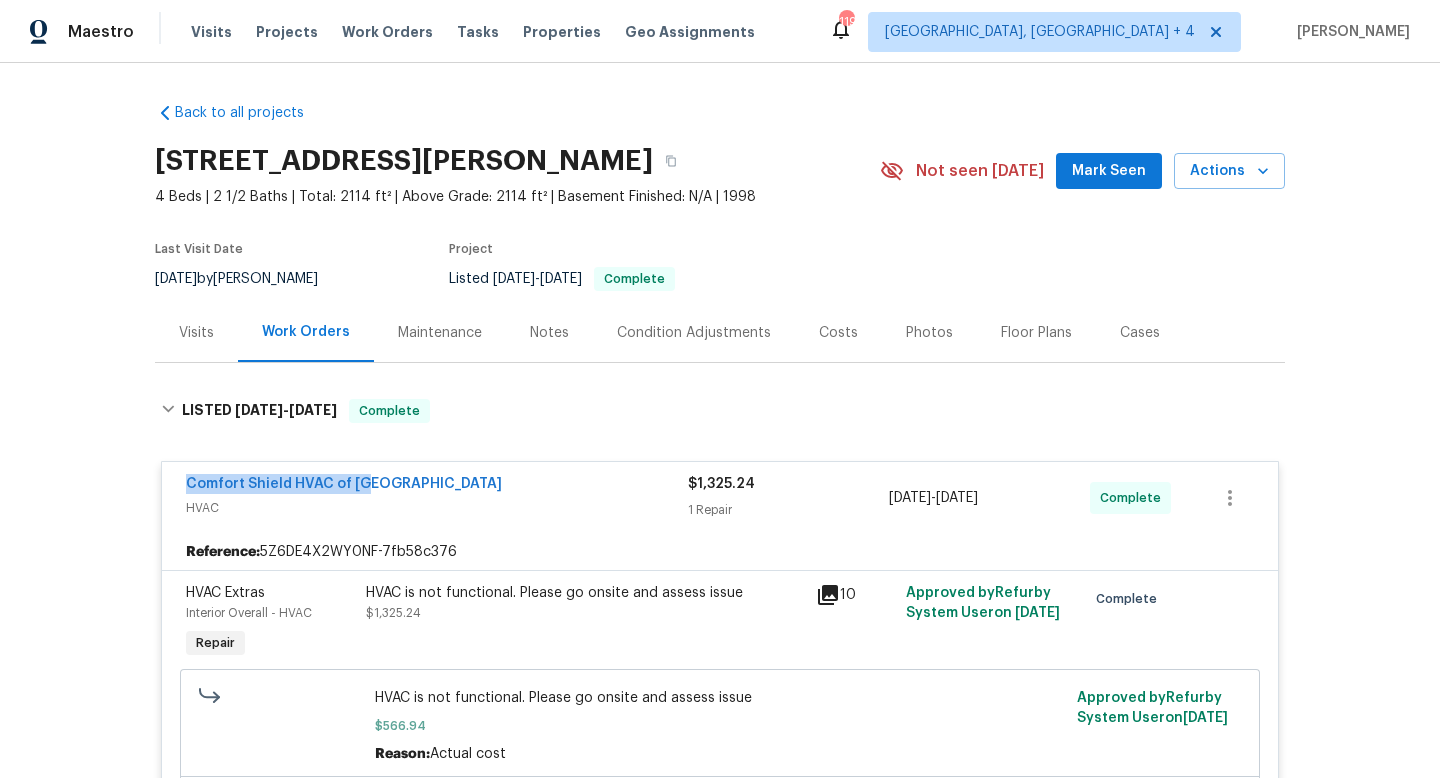 drag, startPoint x: 402, startPoint y: 484, endPoint x: 157, endPoint y: 476, distance: 245.13058 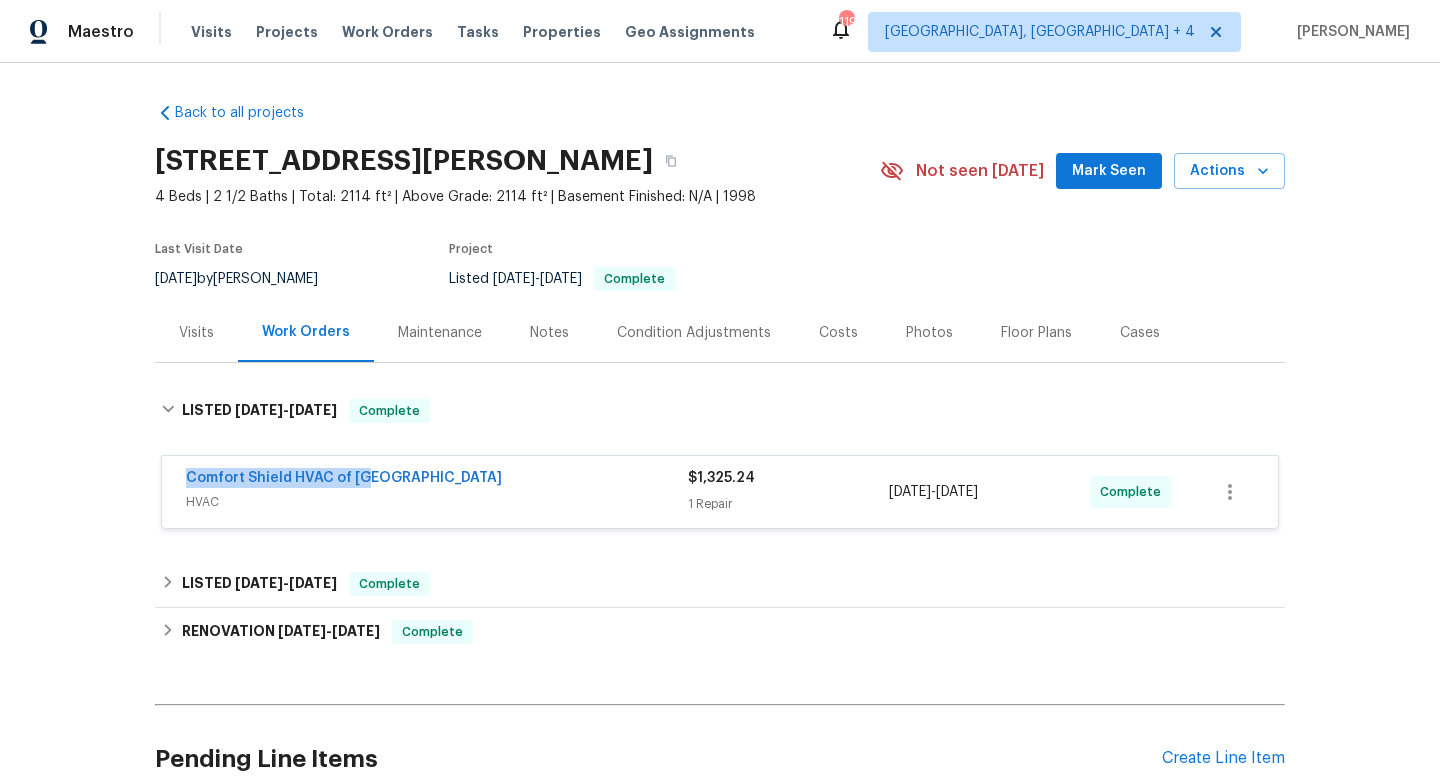 copy on "6/23/2025  -  6/25/2025" 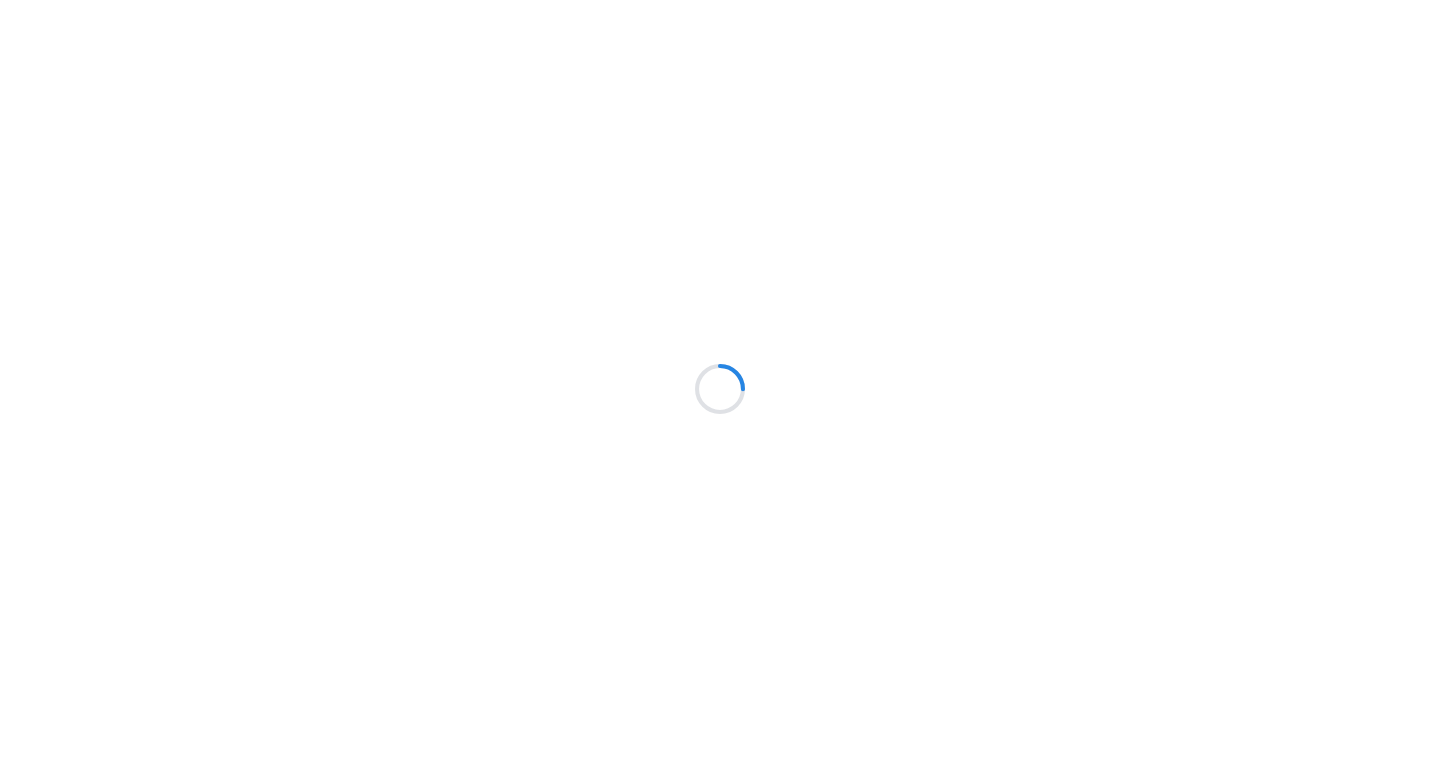 scroll, scrollTop: 0, scrollLeft: 0, axis: both 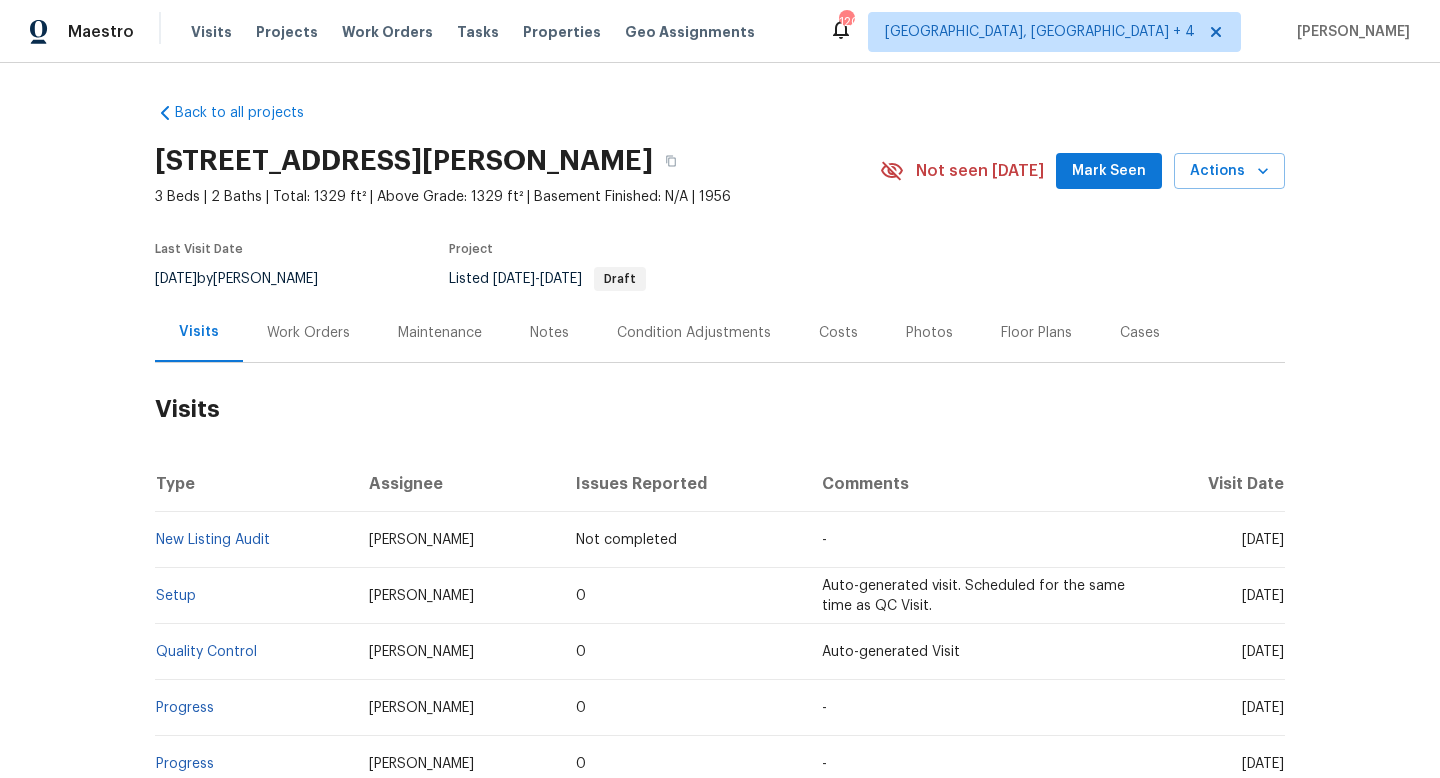 click on "Issues Reported" at bounding box center [683, 484] 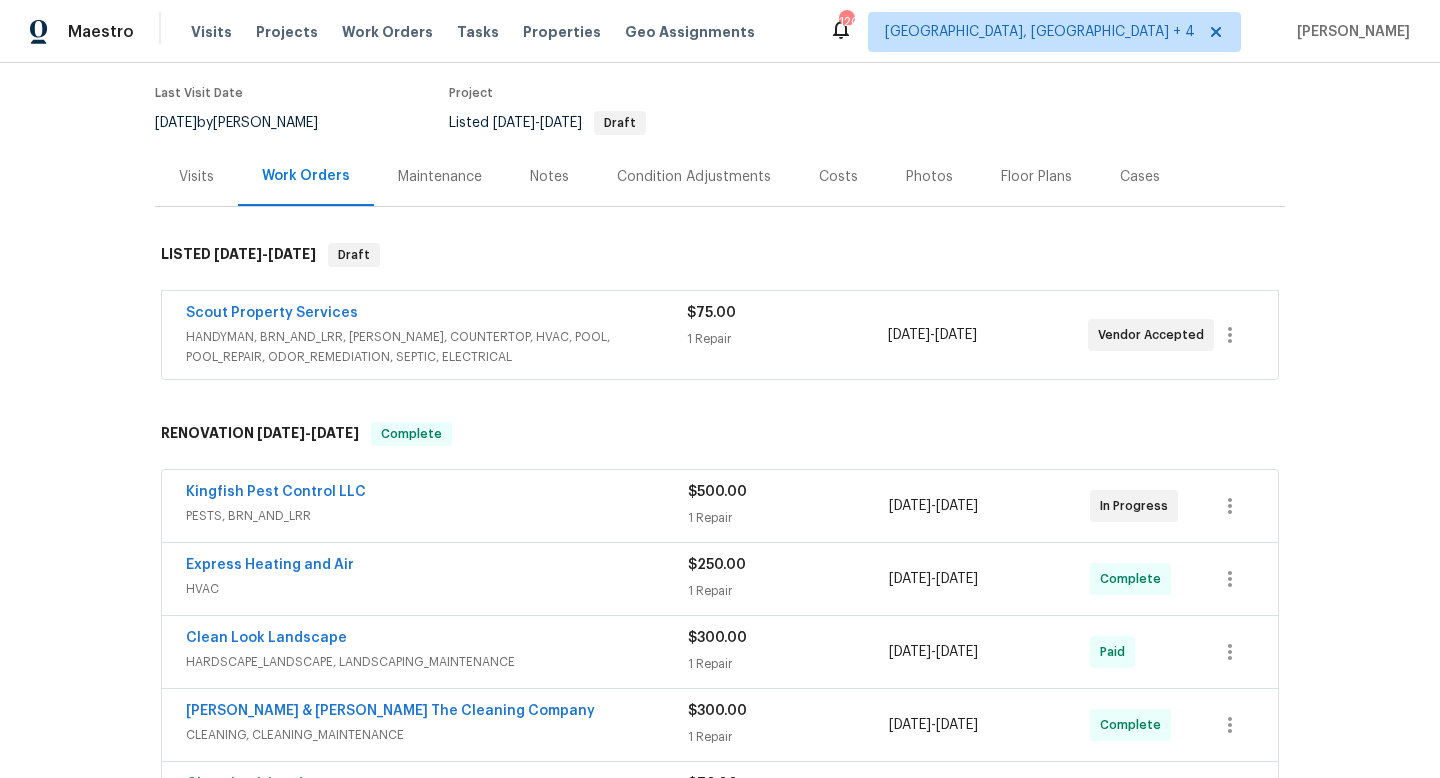scroll, scrollTop: 170, scrollLeft: 0, axis: vertical 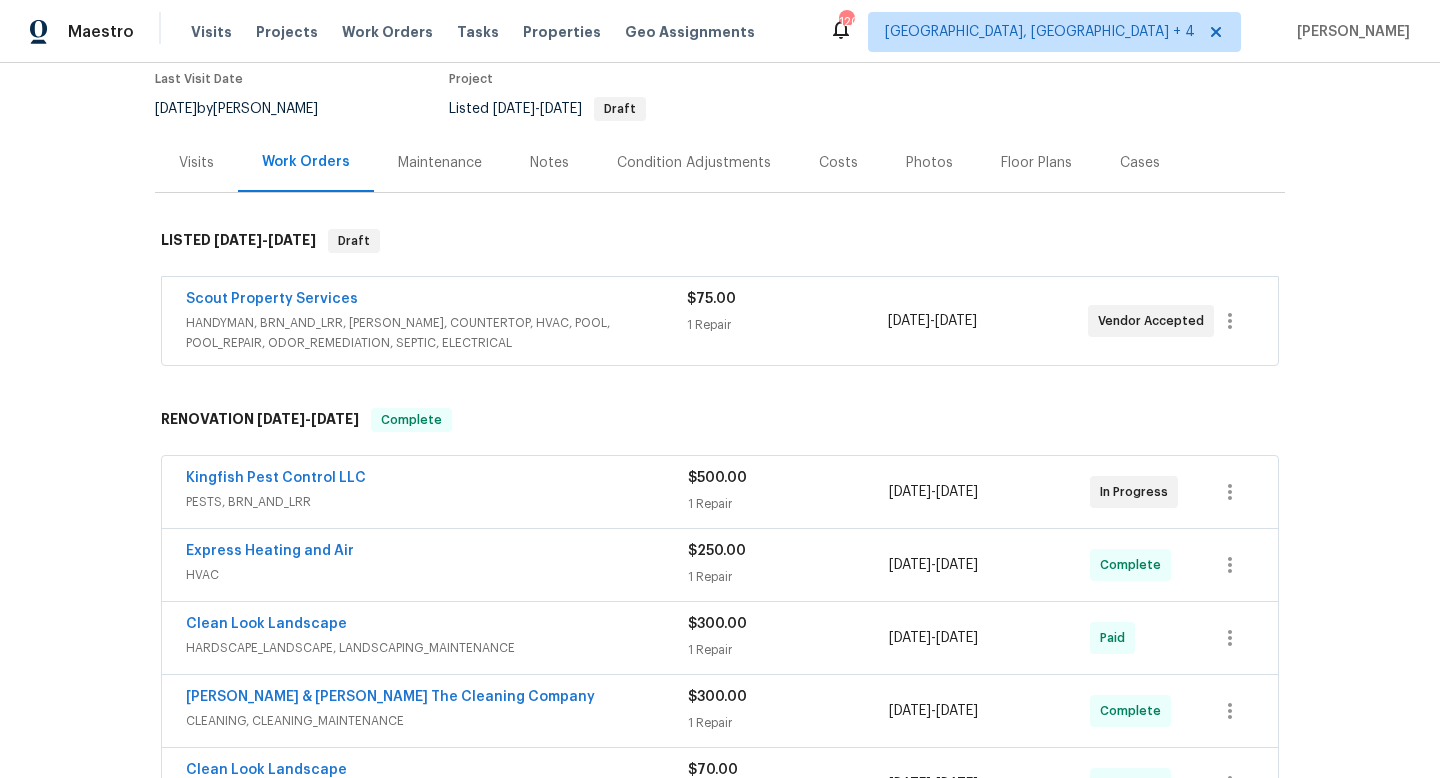 click on "PESTS, BRN_AND_LRR" at bounding box center [437, 502] 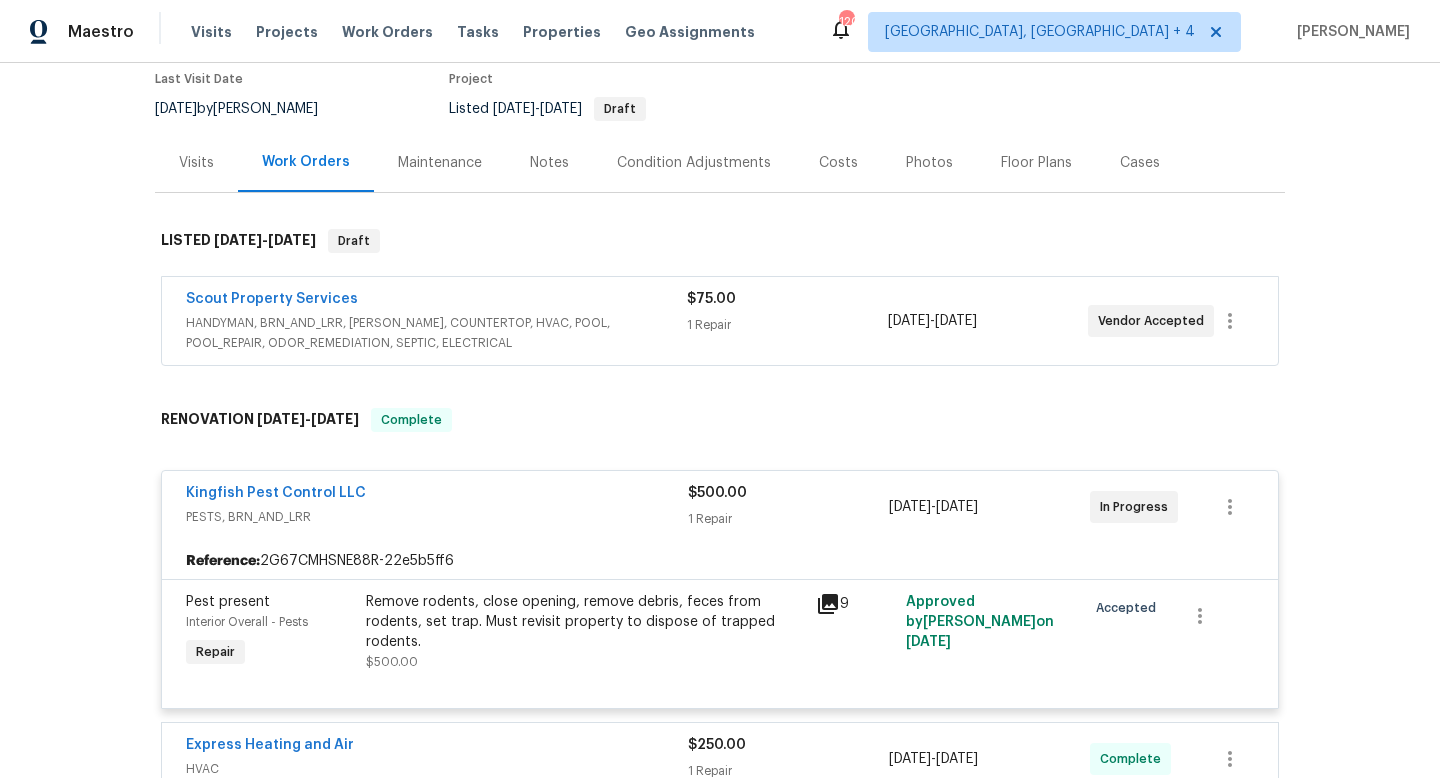 click on "HANDYMAN, BRN_AND_LRR, WELLS, COUNTERTOP, HVAC, POOL, POOL_REPAIR, ODOR_REMEDIATION, SEPTIC, ELECTRICAL" at bounding box center [436, 333] 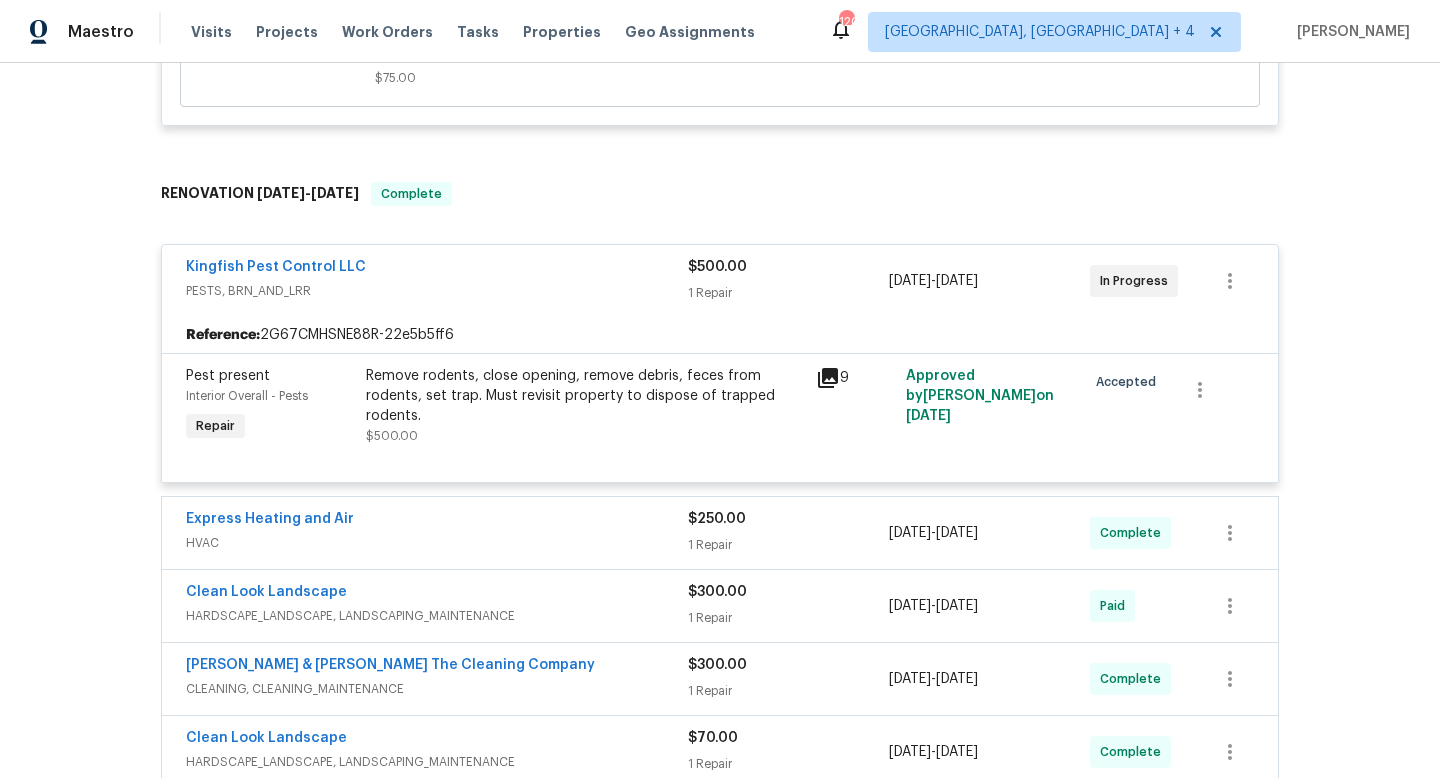 scroll, scrollTop: 912, scrollLeft: 0, axis: vertical 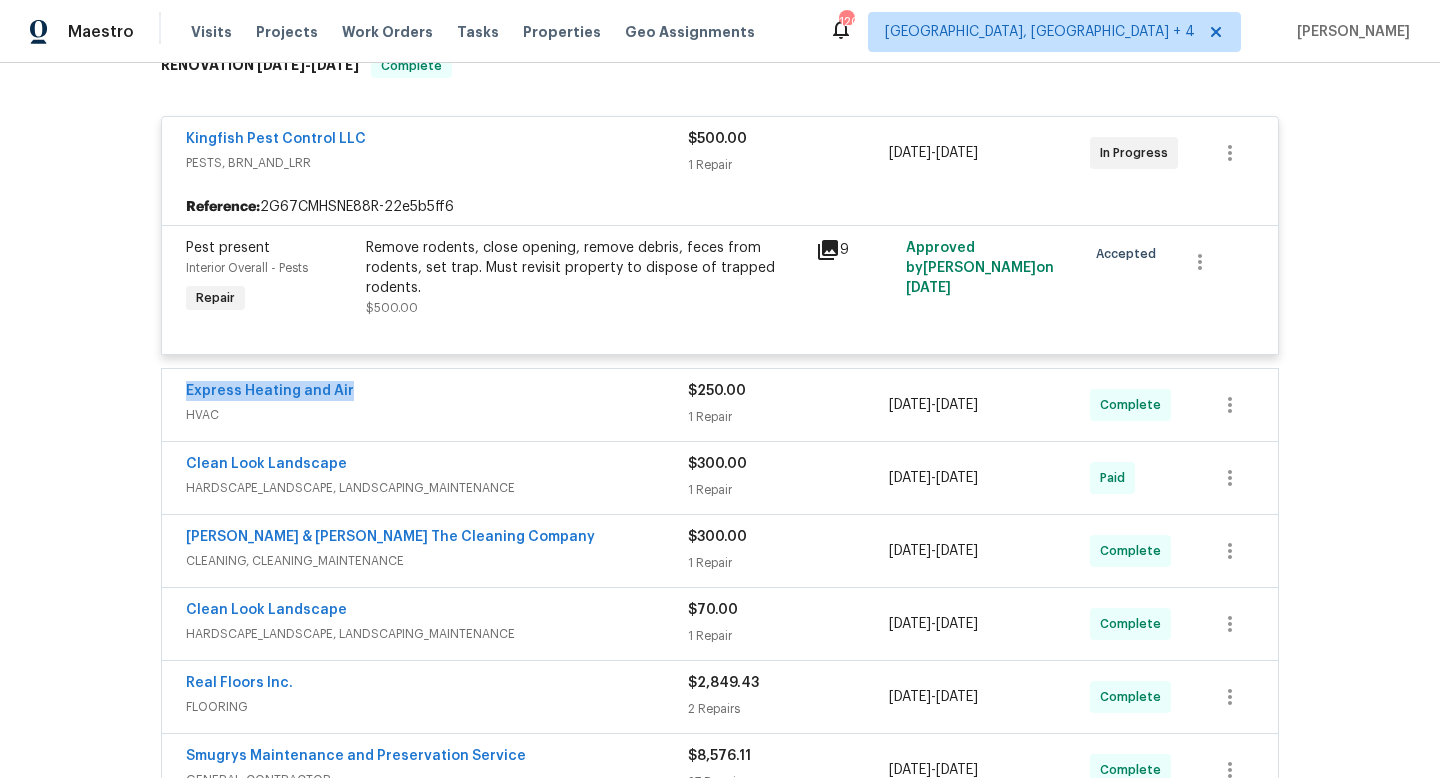 drag, startPoint x: 375, startPoint y: 390, endPoint x: 161, endPoint y: 390, distance: 214 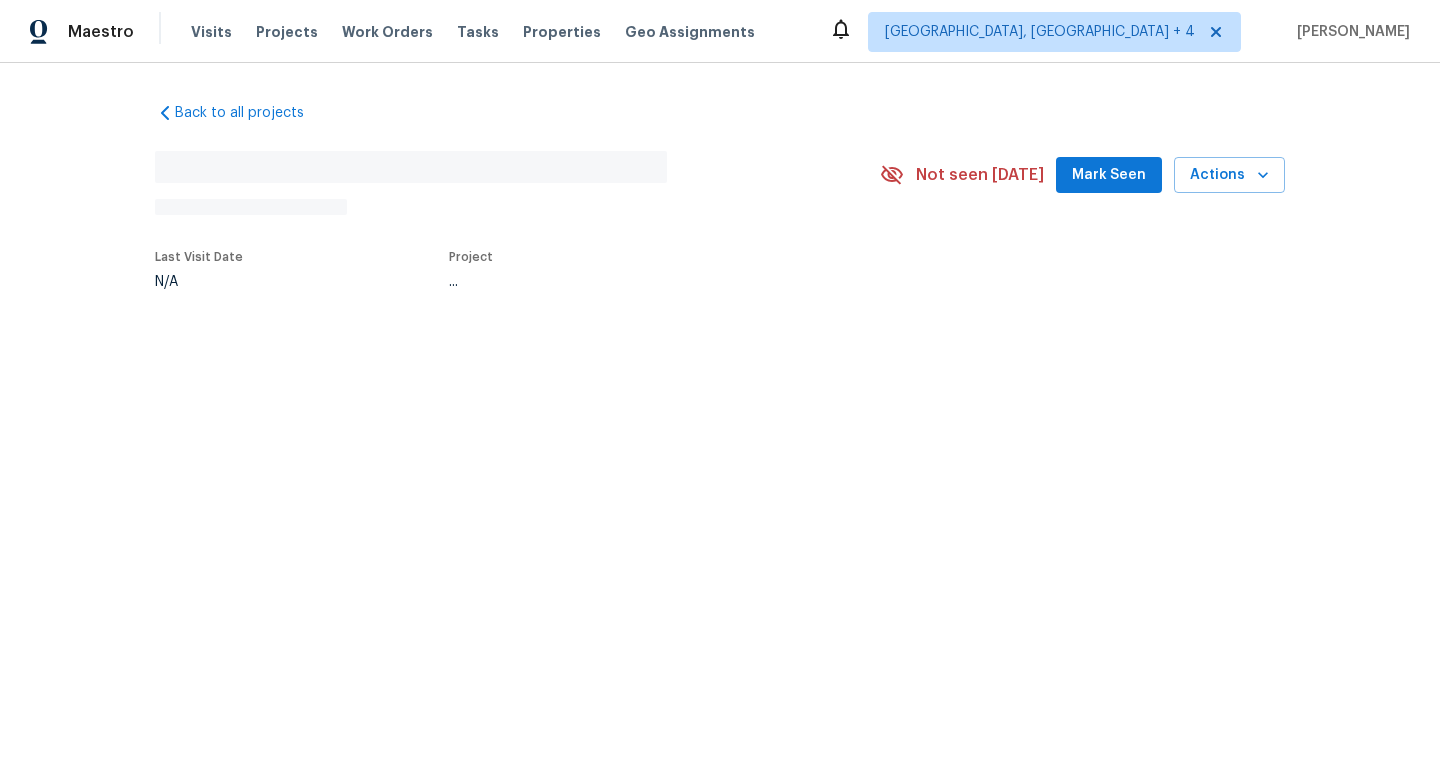 scroll, scrollTop: 0, scrollLeft: 0, axis: both 